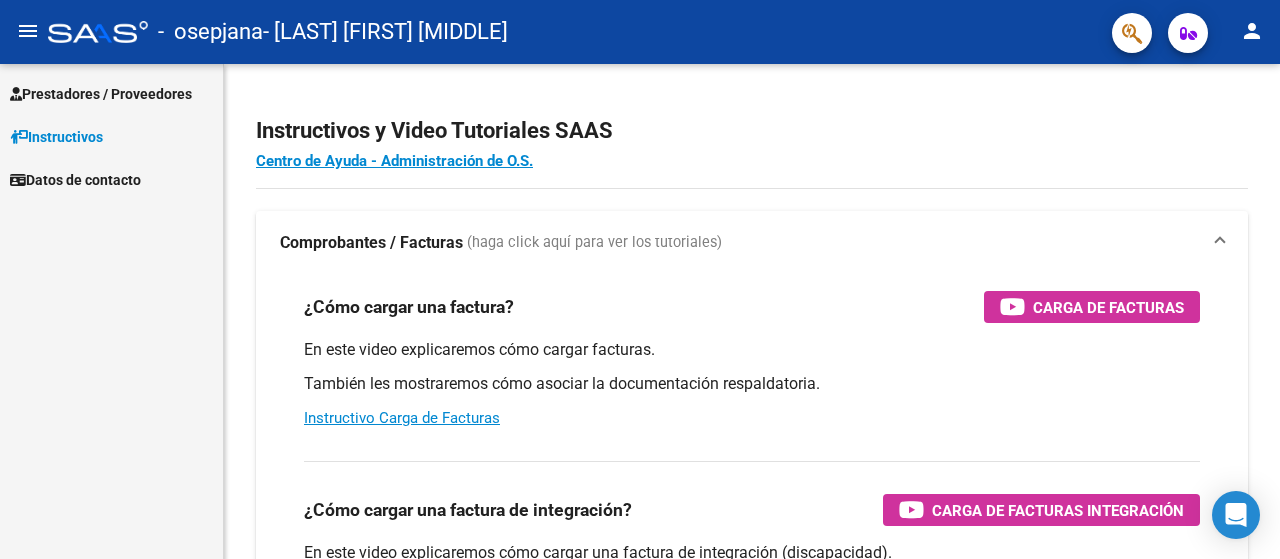 scroll, scrollTop: 0, scrollLeft: 0, axis: both 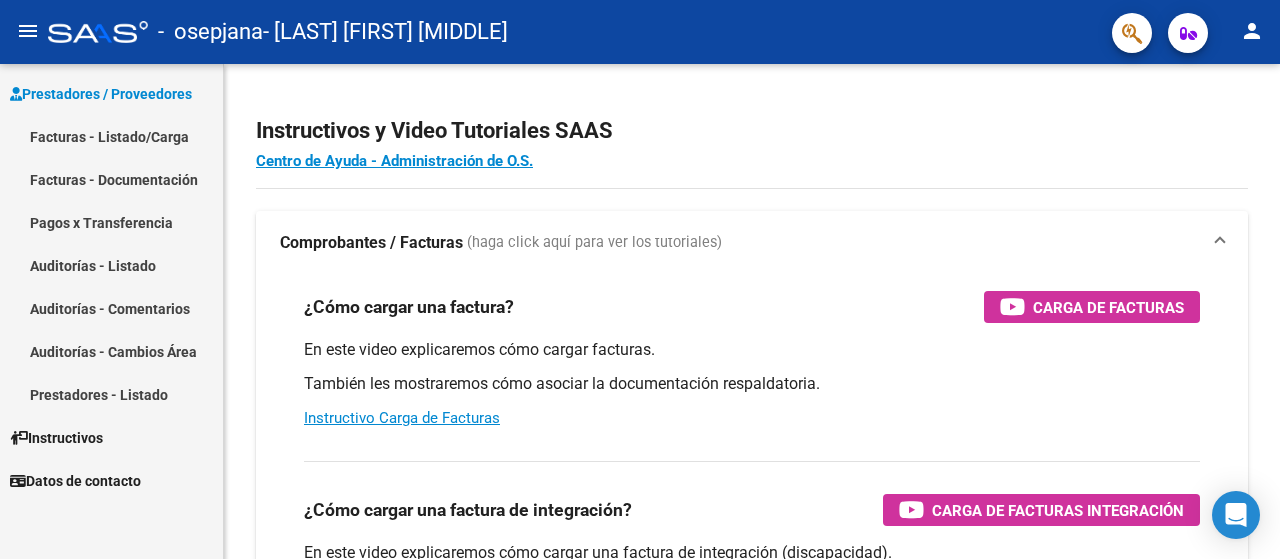 click on "Facturas - Listado/Carga" at bounding box center [111, 136] 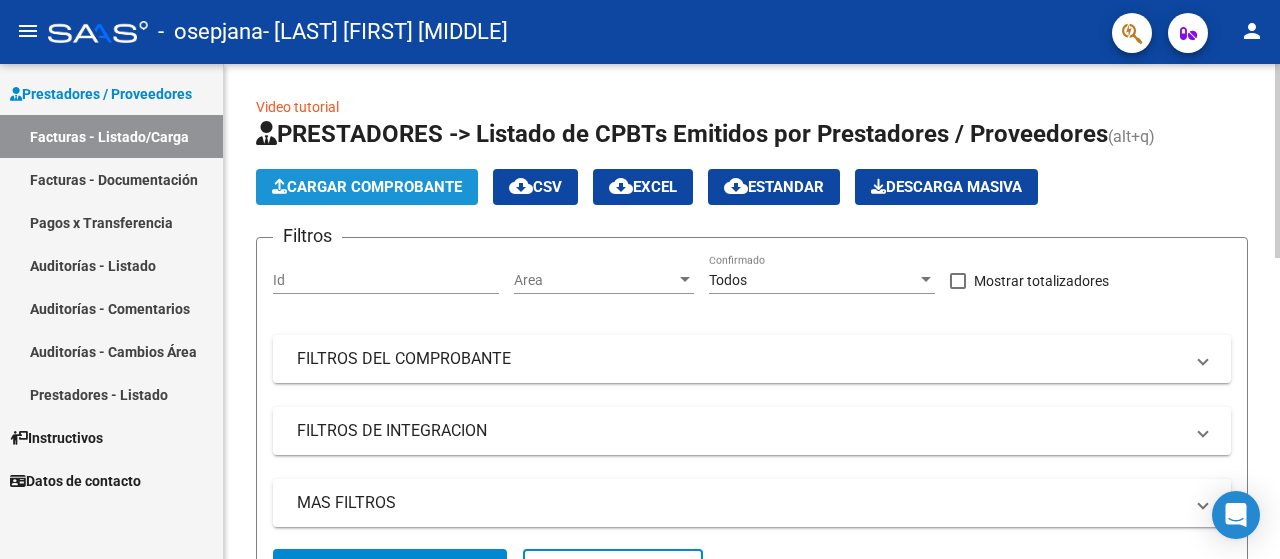 click on "Cargar Comprobante" 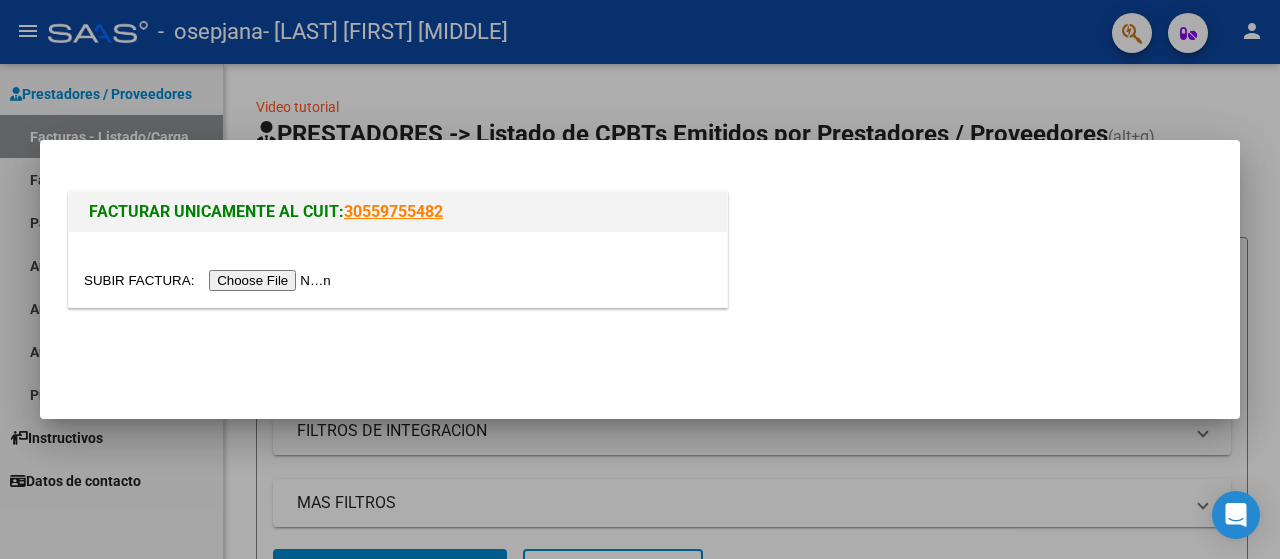 click at bounding box center [210, 280] 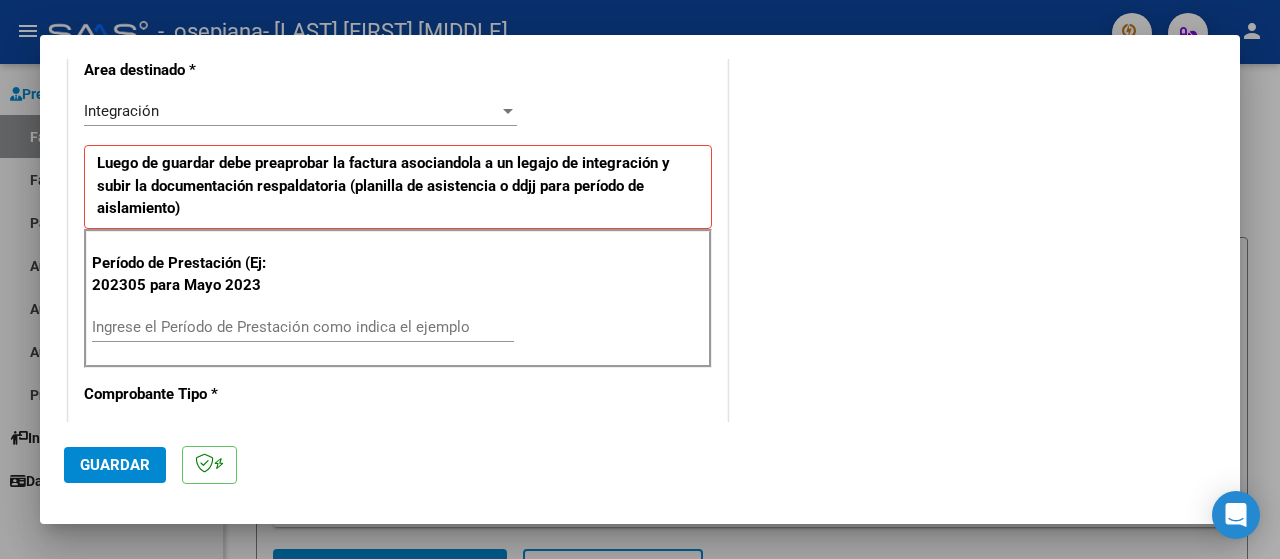 scroll, scrollTop: 445, scrollLeft: 0, axis: vertical 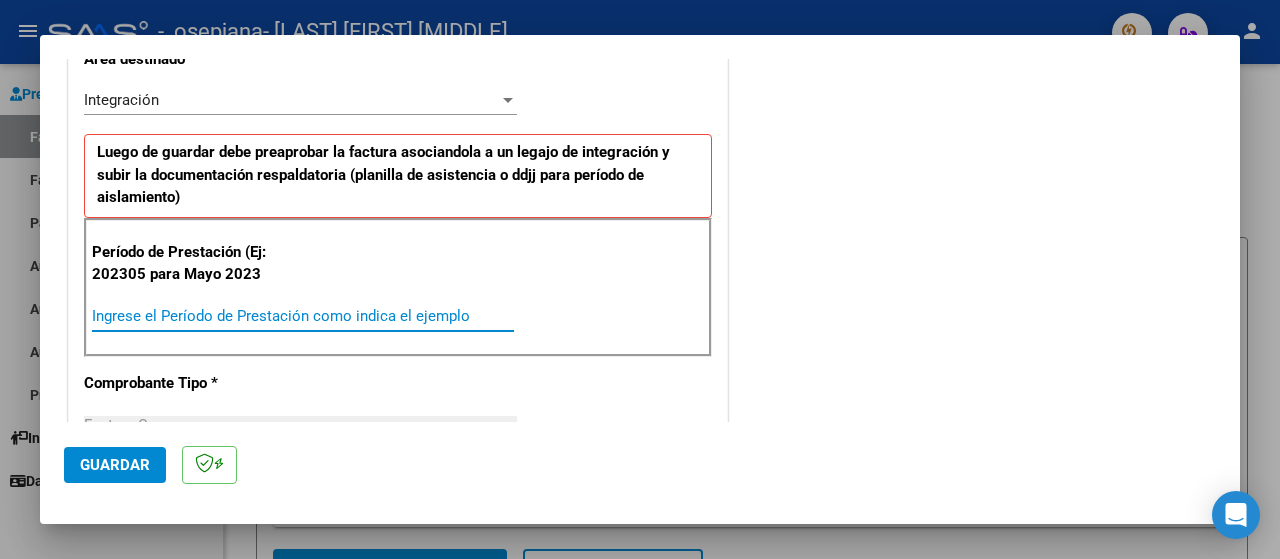 click on "Ingrese el Período de Prestación como indica el ejemplo" at bounding box center [303, 316] 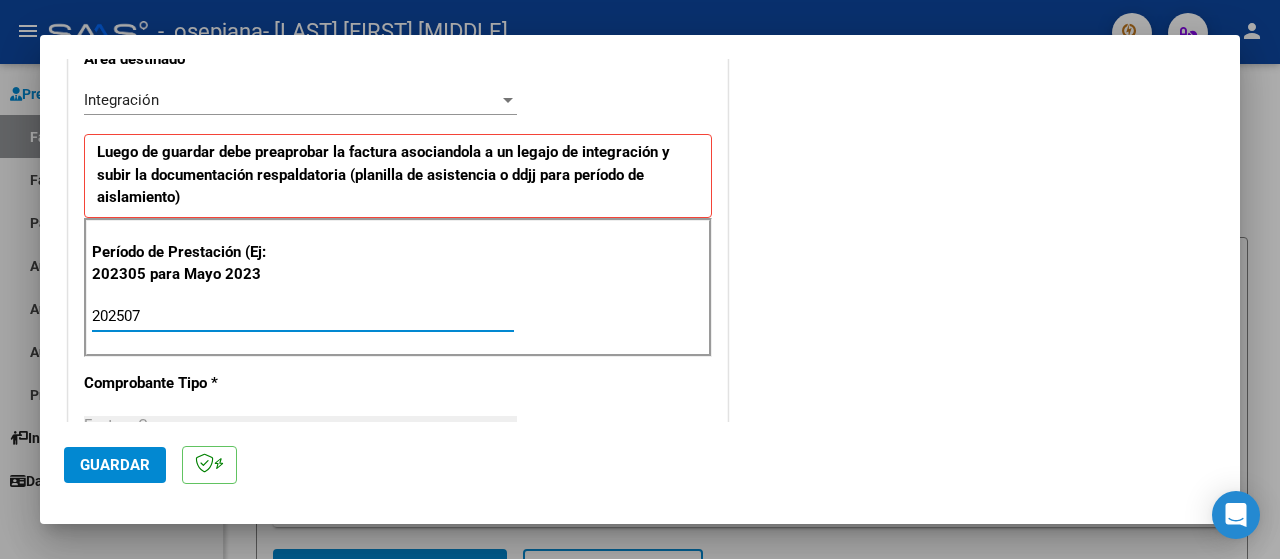 type on "202507" 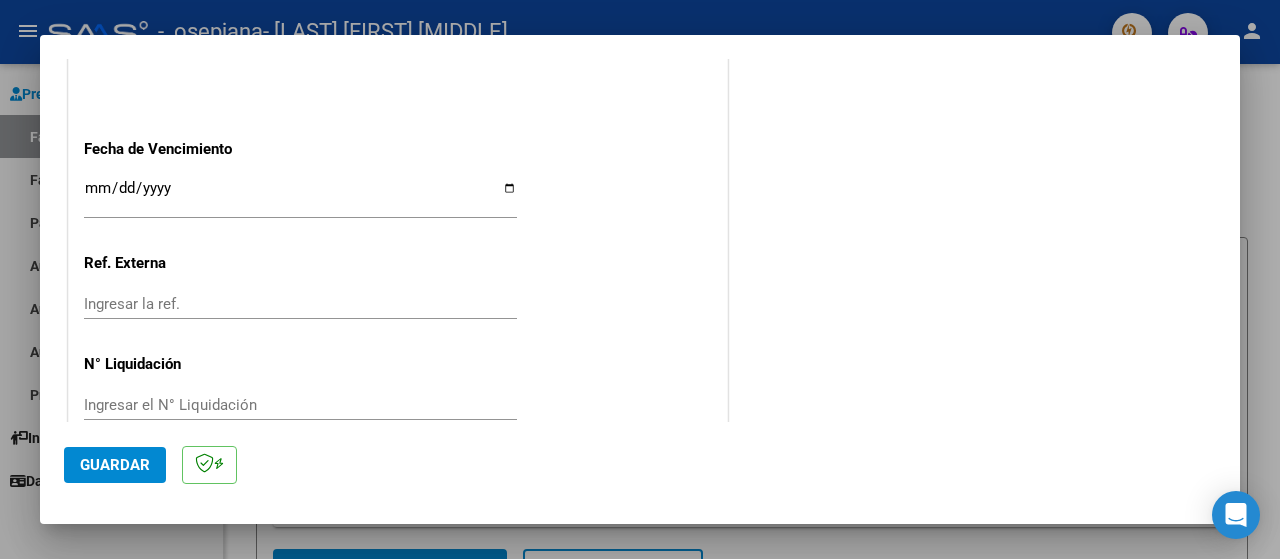 scroll, scrollTop: 1399, scrollLeft: 0, axis: vertical 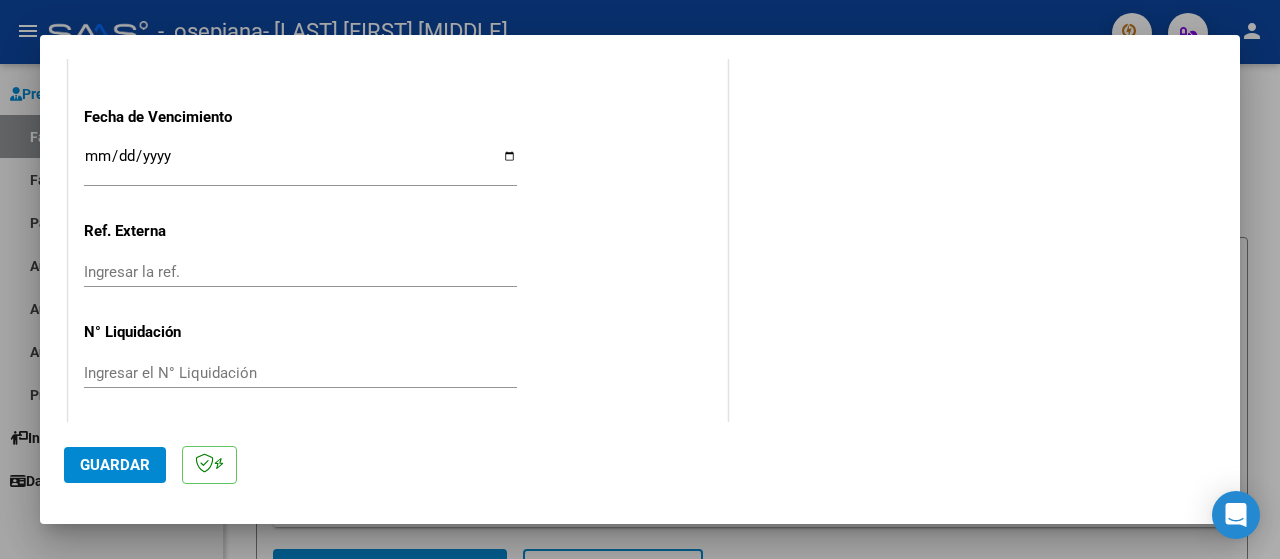 click on "Guardar" 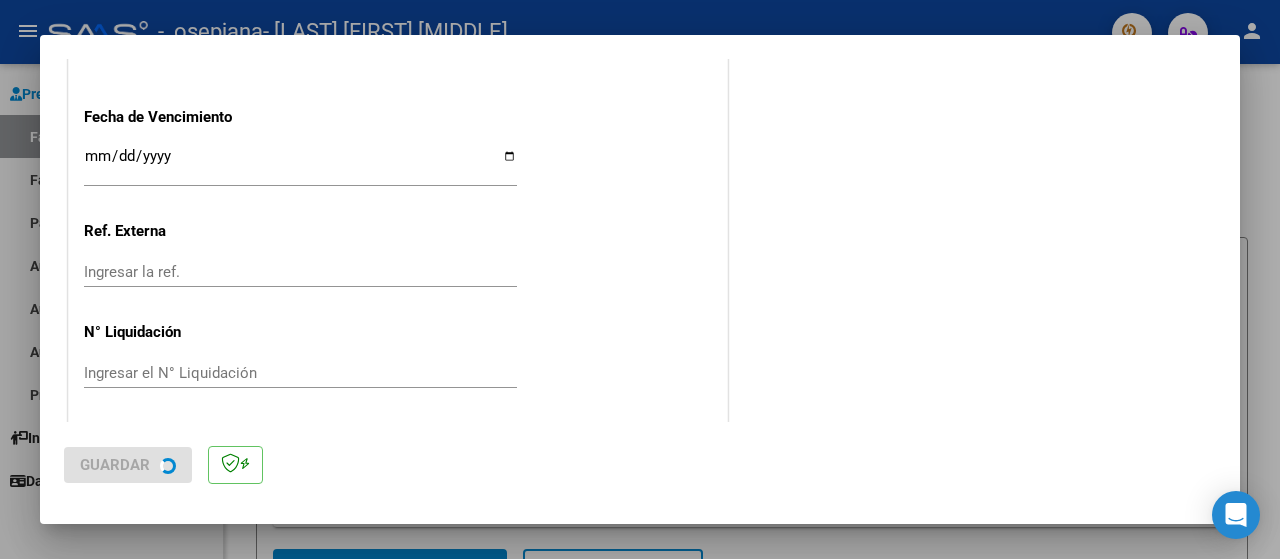scroll, scrollTop: 0, scrollLeft: 0, axis: both 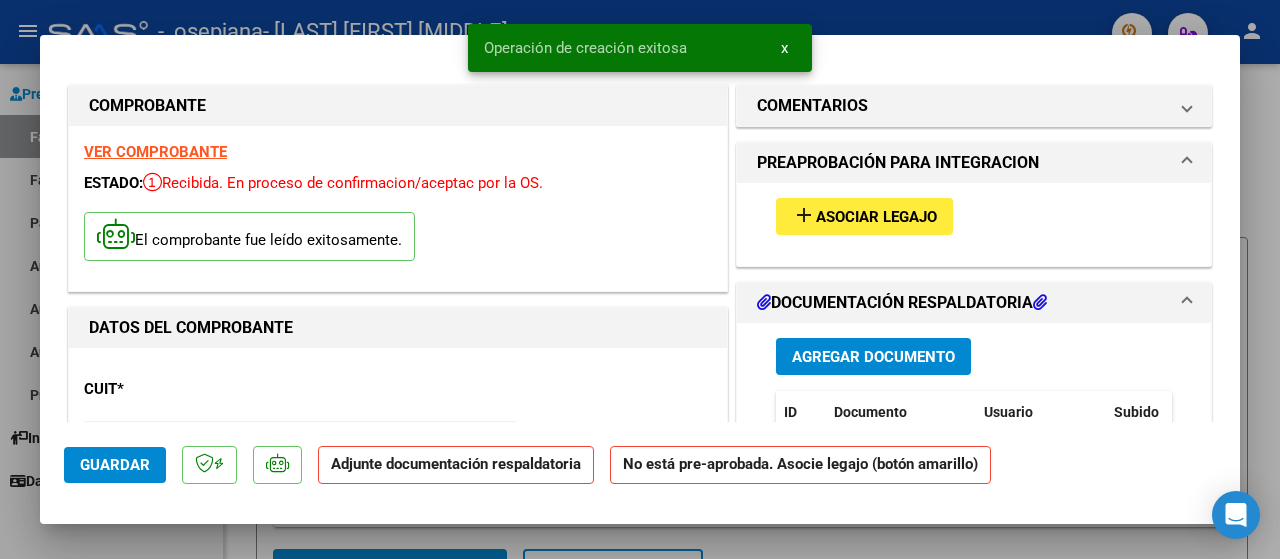 click on "Asociar Legajo" at bounding box center (876, 217) 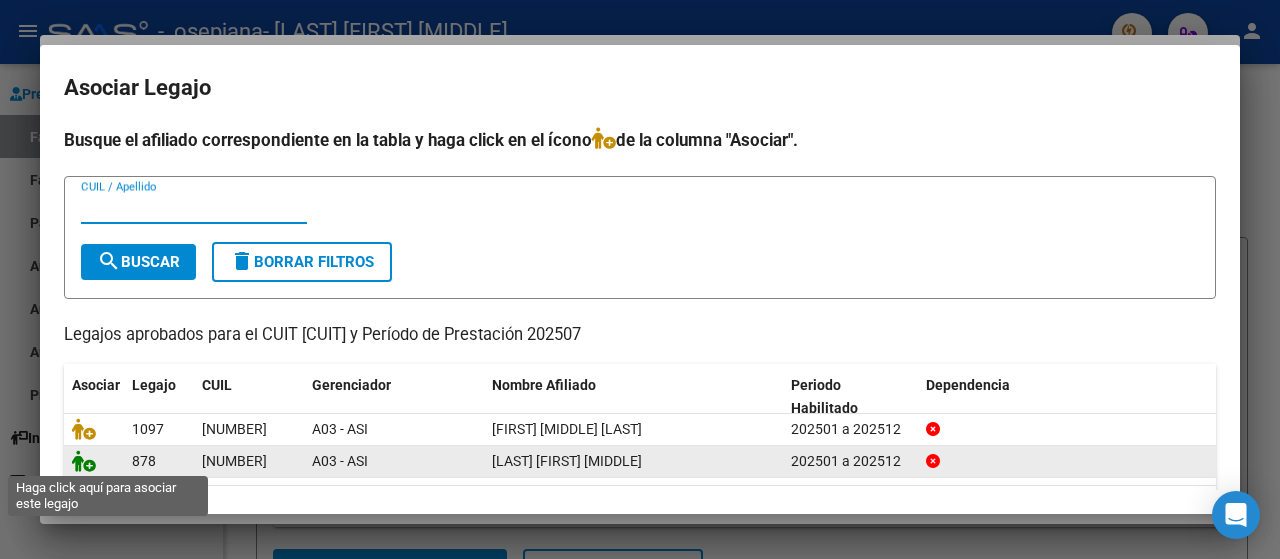 click 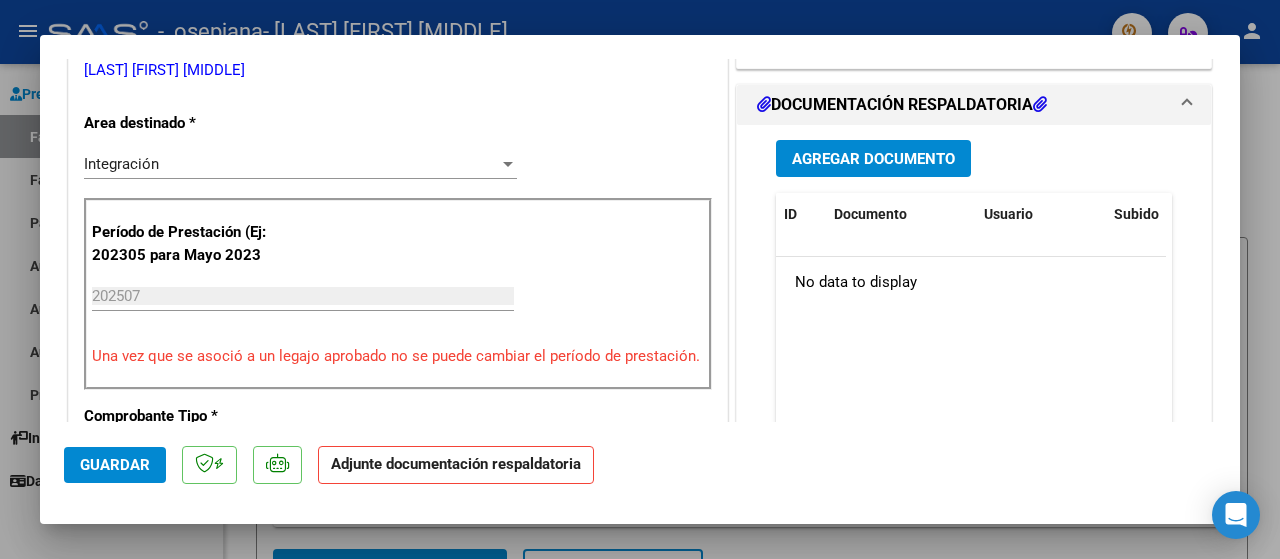 scroll, scrollTop: 465, scrollLeft: 0, axis: vertical 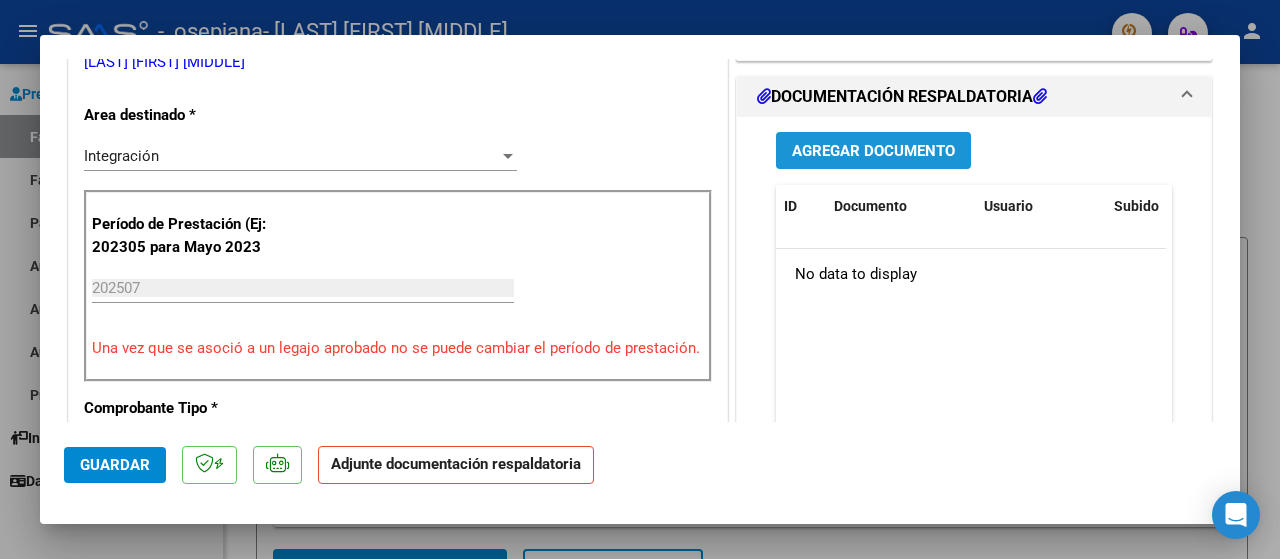 click on "Agregar Documento" at bounding box center [873, 151] 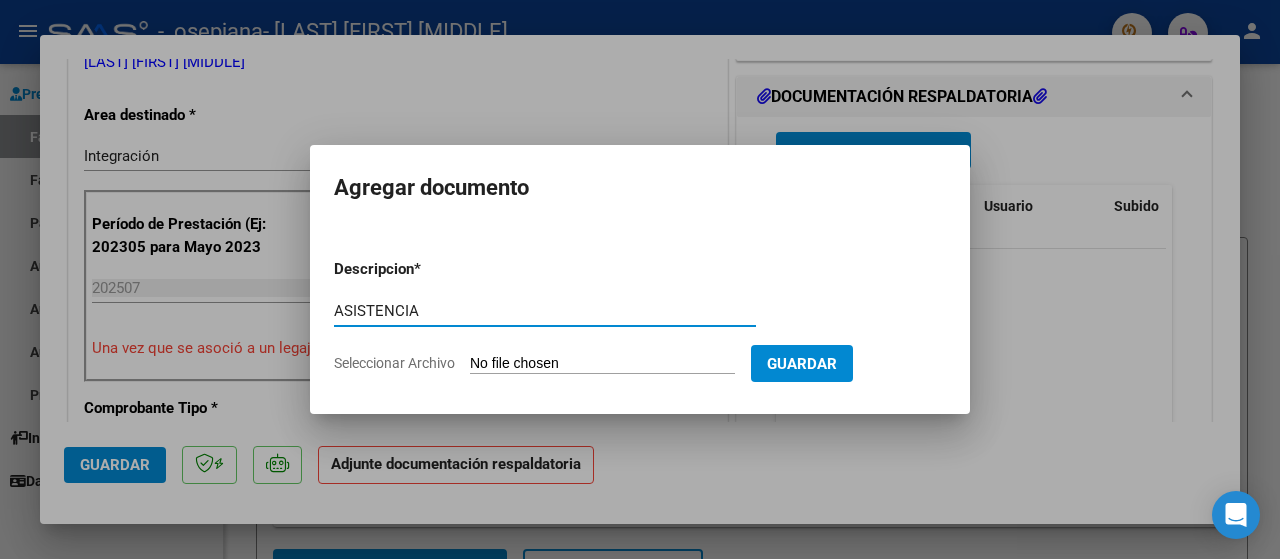 type on "ASISTENCIA" 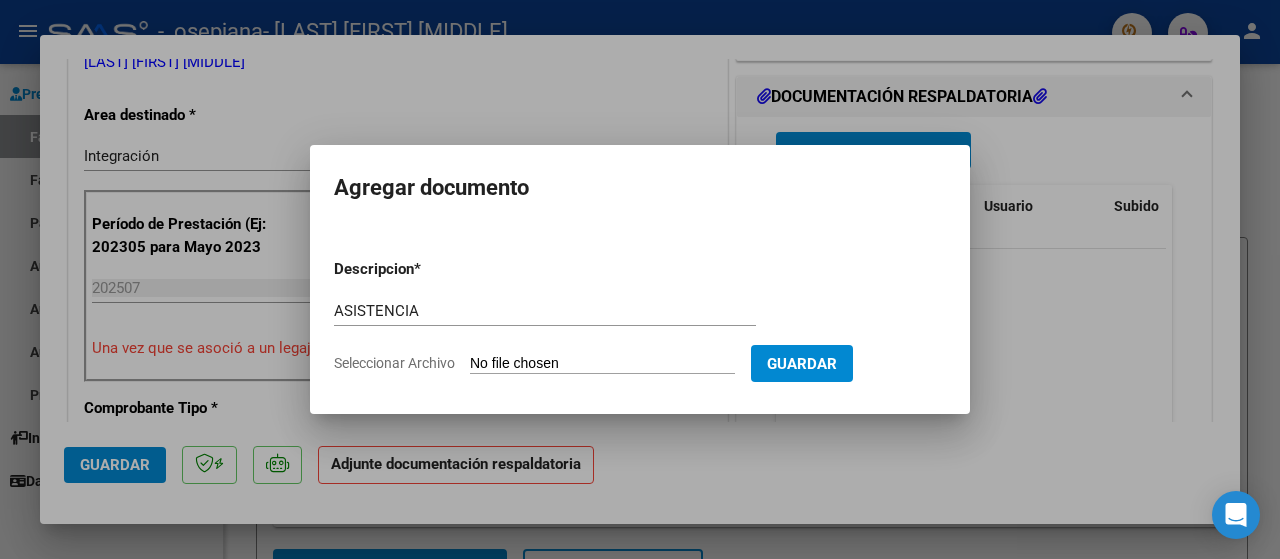 click on "Seleccionar Archivo" at bounding box center [602, 364] 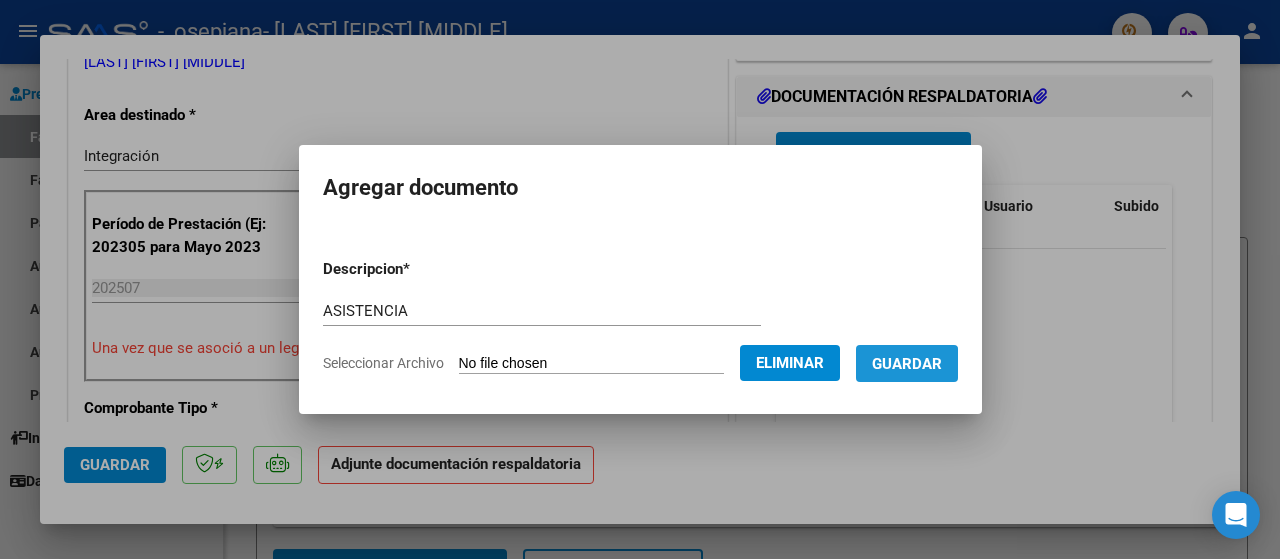 click on "Guardar" at bounding box center (907, 364) 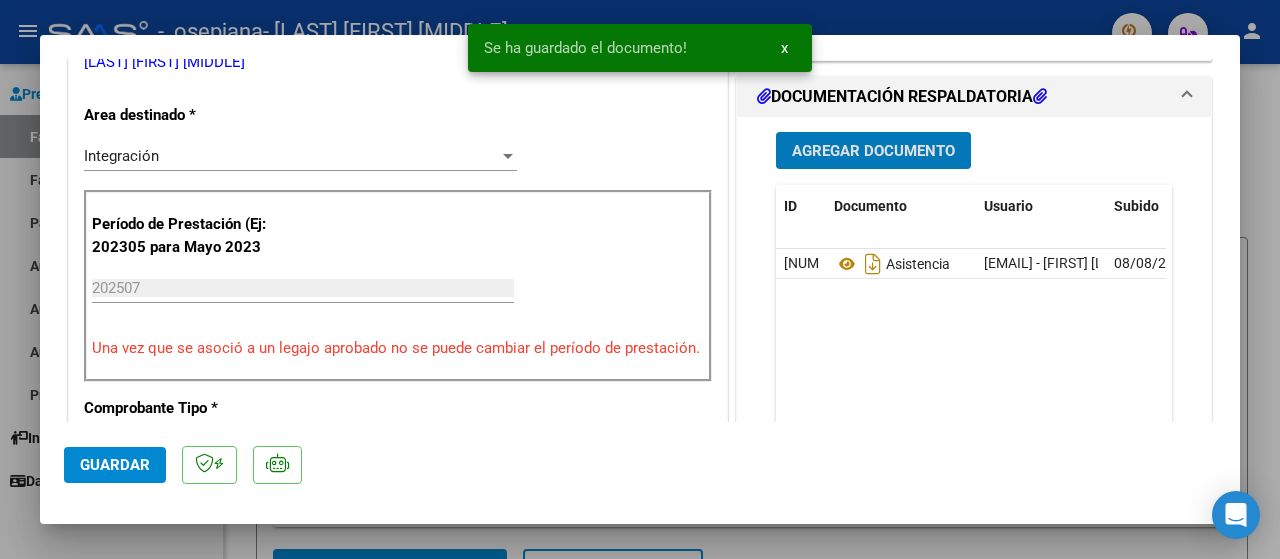 click on "Agregar Documento" at bounding box center [873, 151] 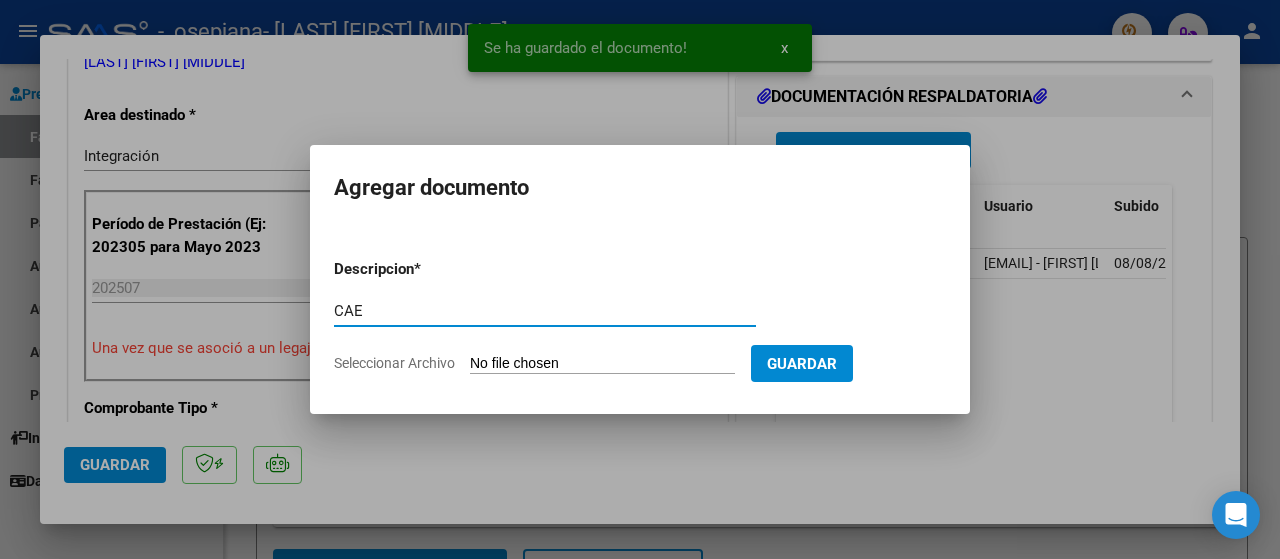 type on "CAE" 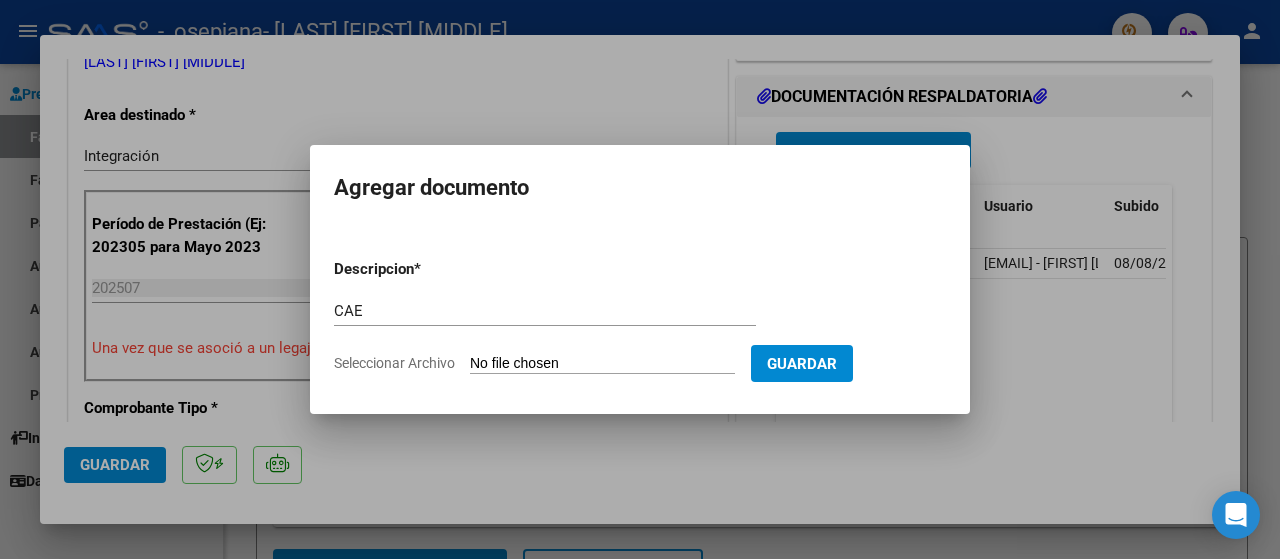 type on "C:\fakepath\Constatación de Comprobantes _ AFIP.pdf" 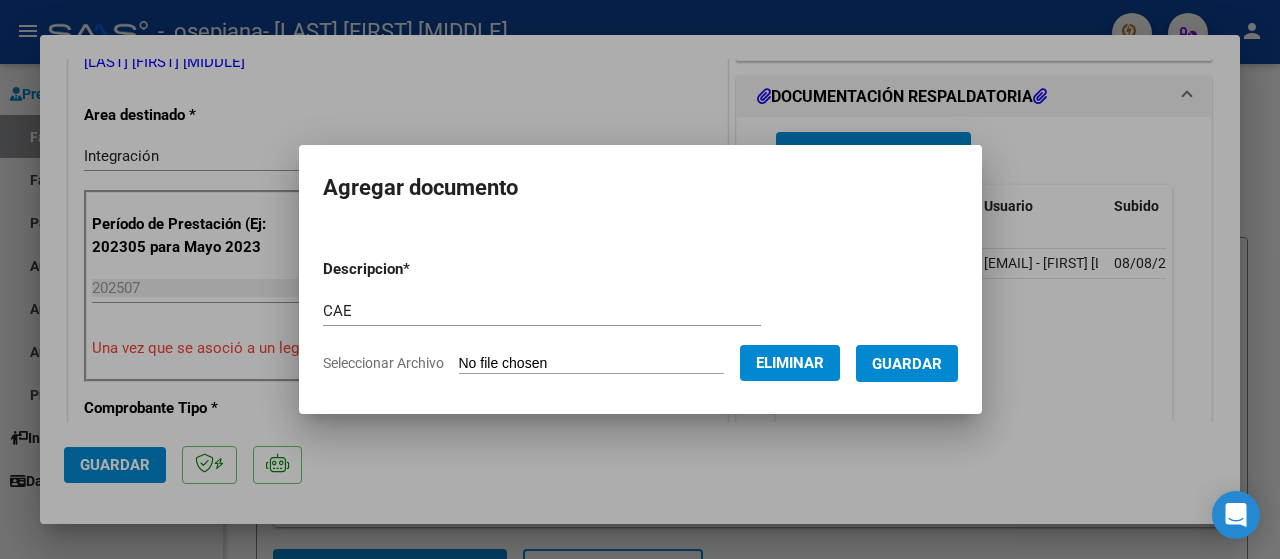 click on "Guardar" at bounding box center (907, 364) 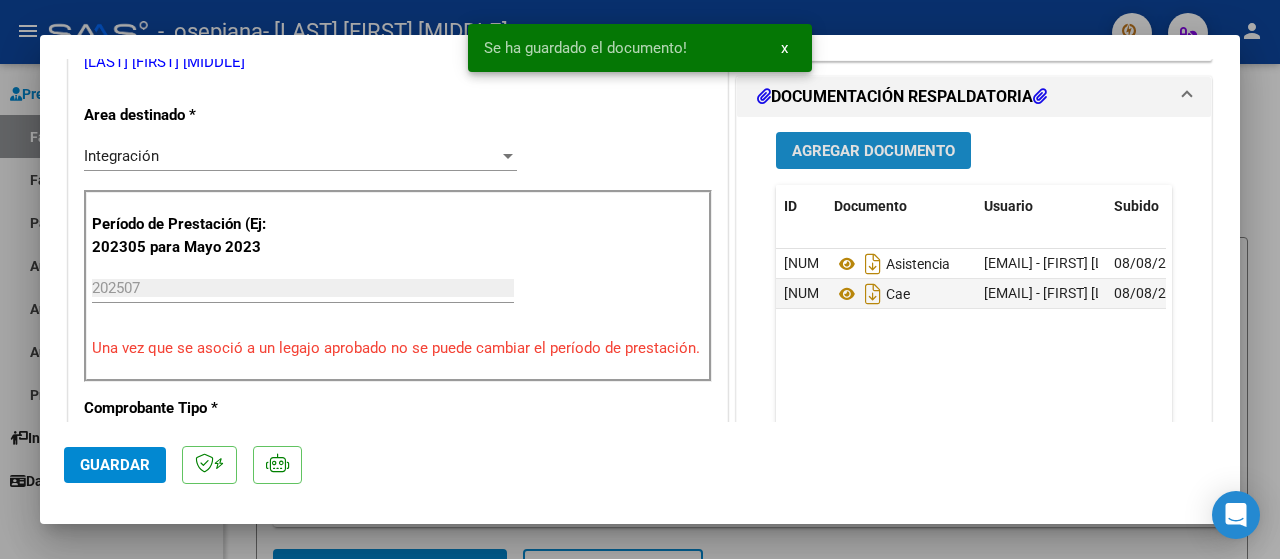 click on "Agregar Documento" at bounding box center (873, 150) 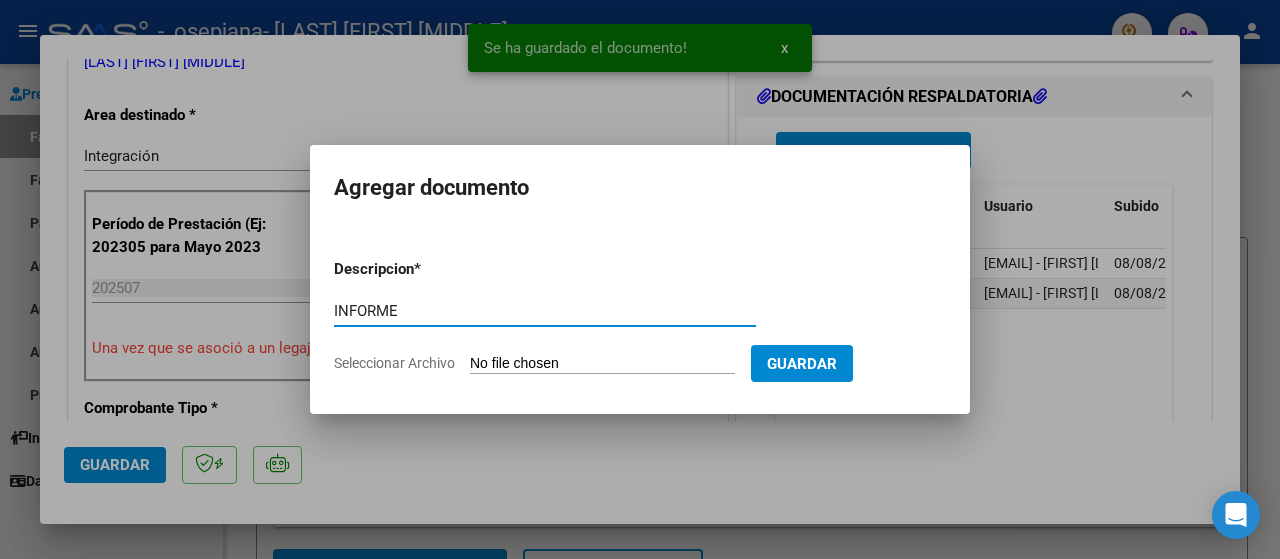 type on "INFORME" 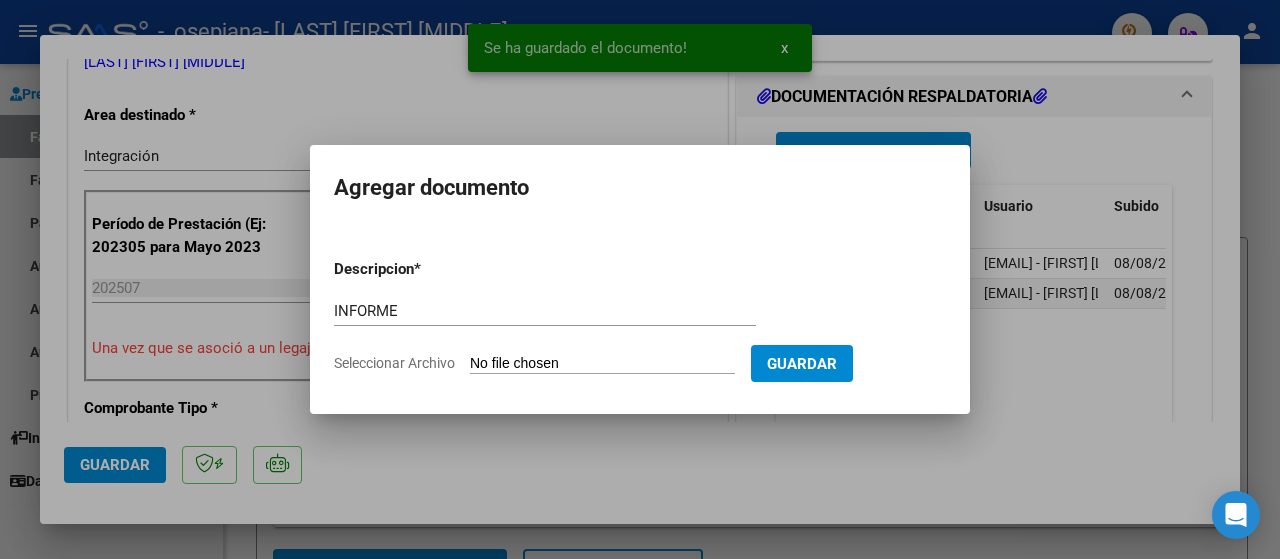 click on "Seleccionar Archivo" at bounding box center (602, 364) 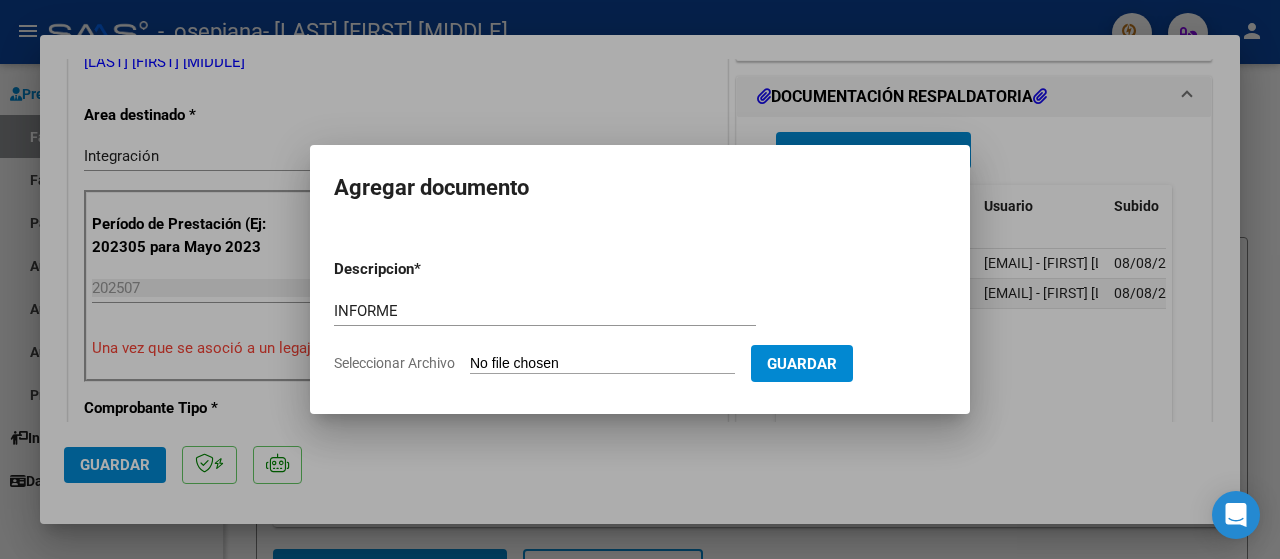 type on "C:\fakepath\[FILENAME].pdf" 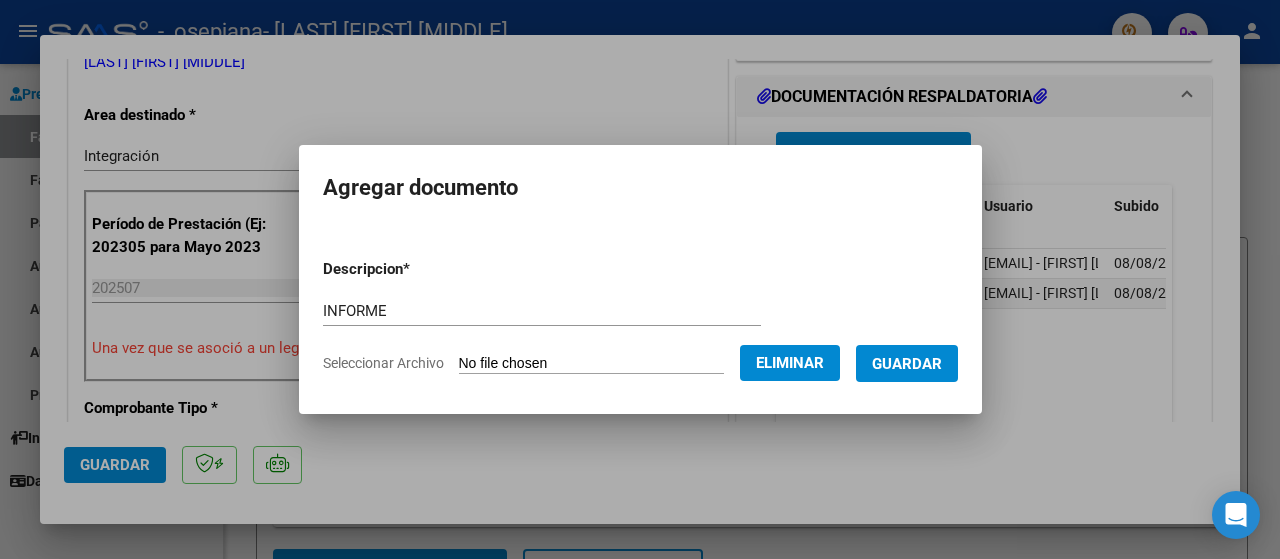click on "Guardar" at bounding box center (907, 363) 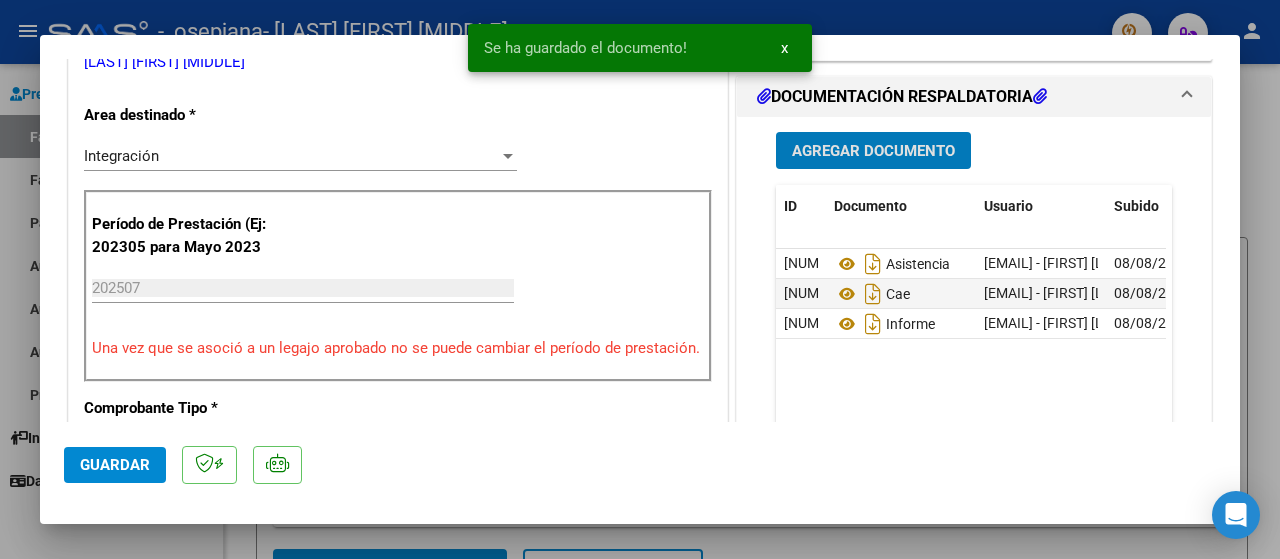 click on "Agregar Documento" at bounding box center [873, 150] 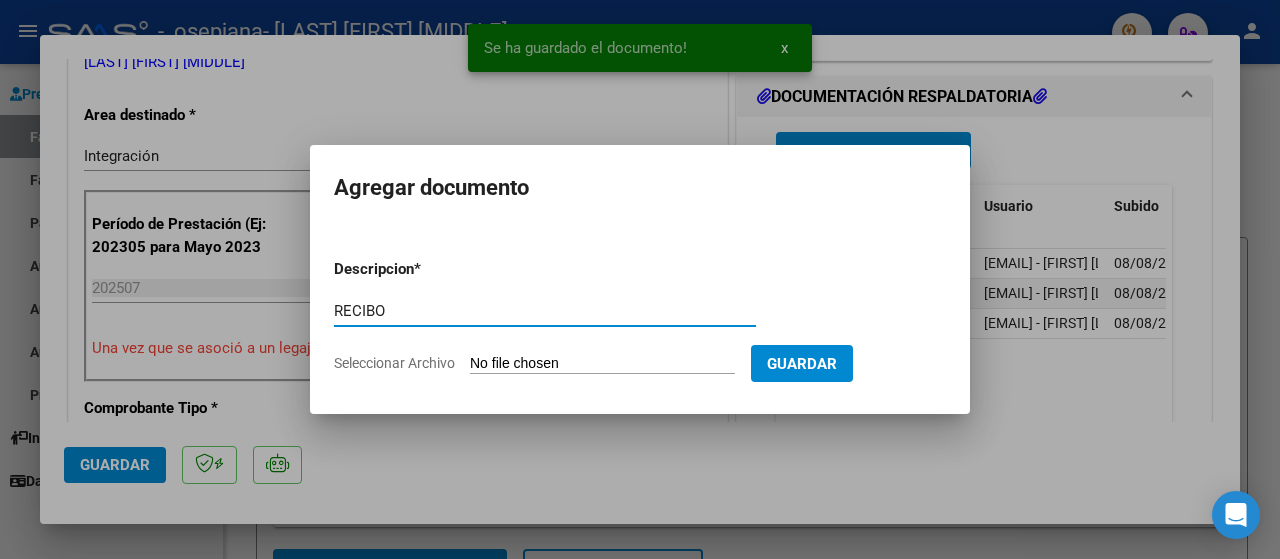 type on "RECIBO" 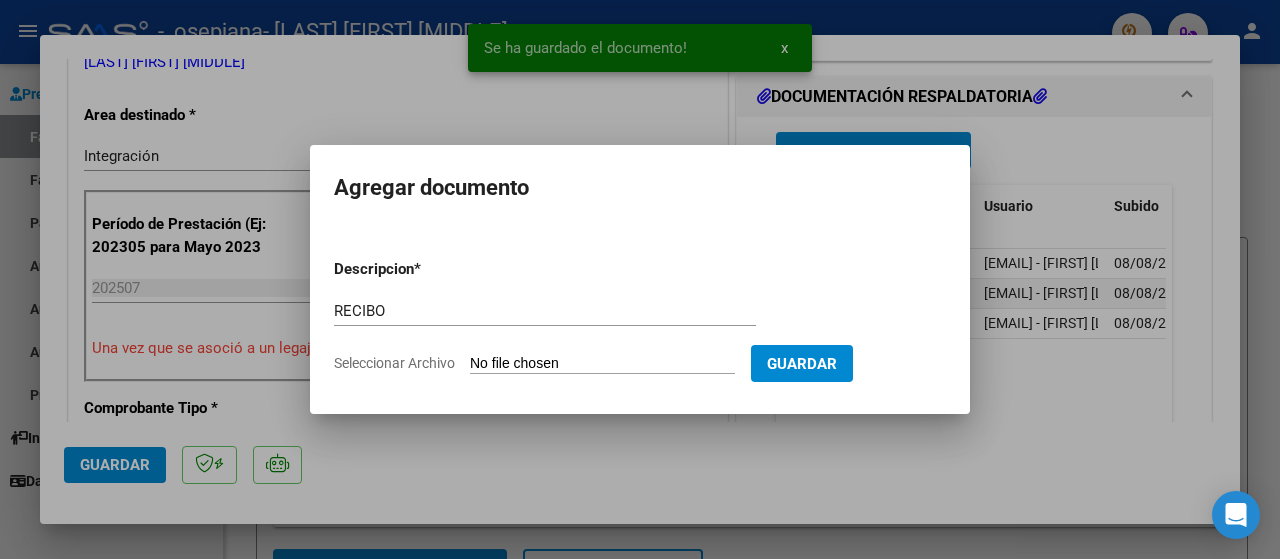 click on "Seleccionar Archivo" at bounding box center [602, 364] 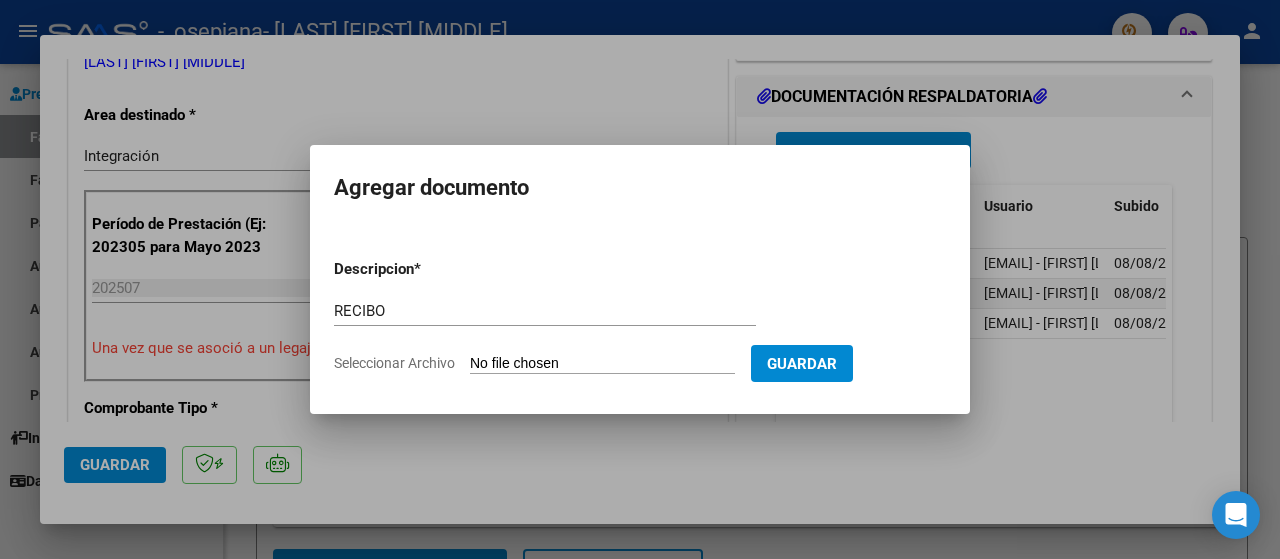 type on "C:\fakepath\[FILENAME].jpg" 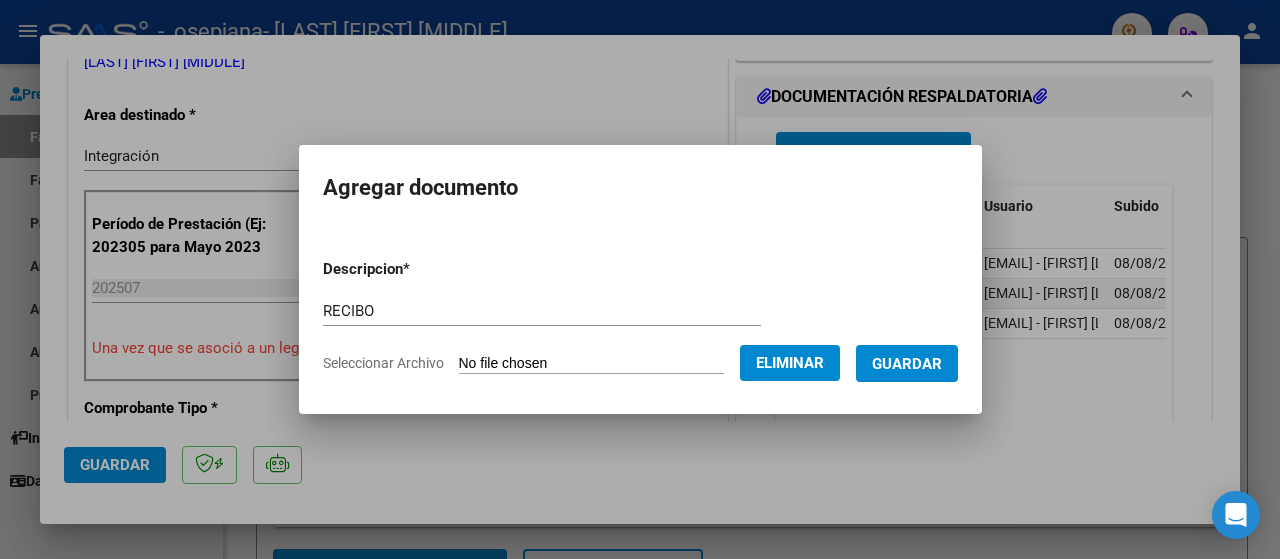 click on "Guardar" at bounding box center [907, 364] 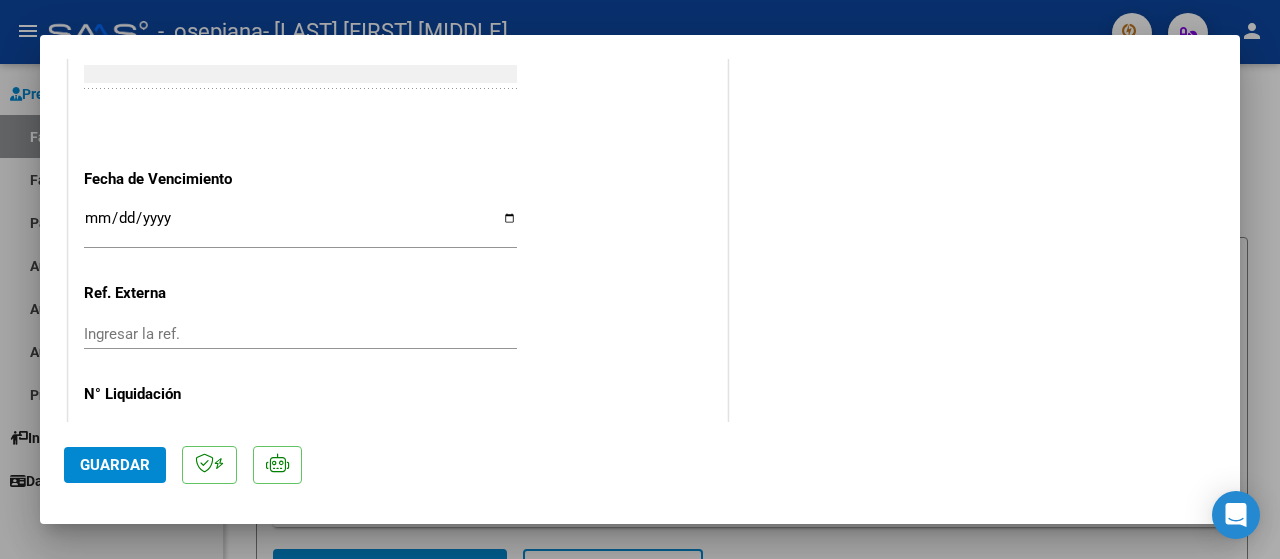 scroll, scrollTop: 1444, scrollLeft: 0, axis: vertical 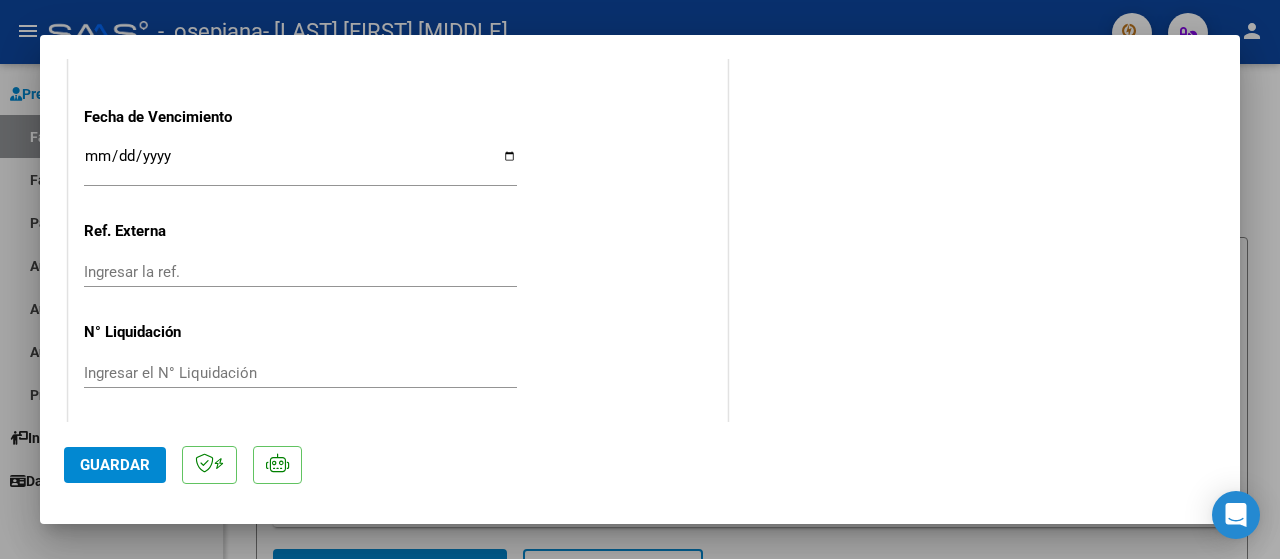 click on "Guardar" 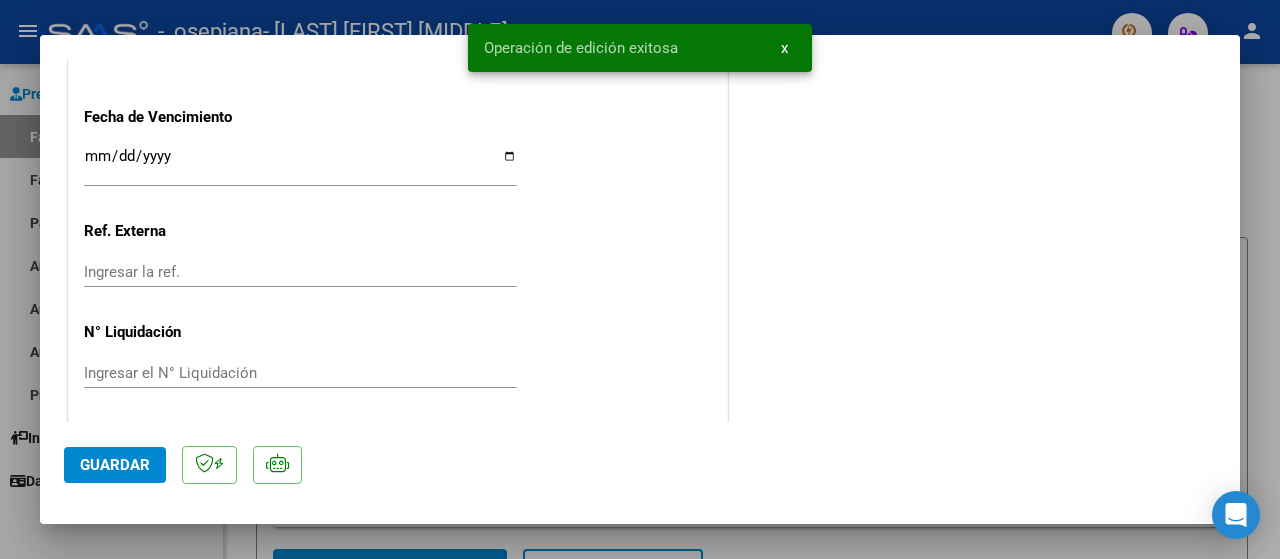 click on "x" at bounding box center [784, 48] 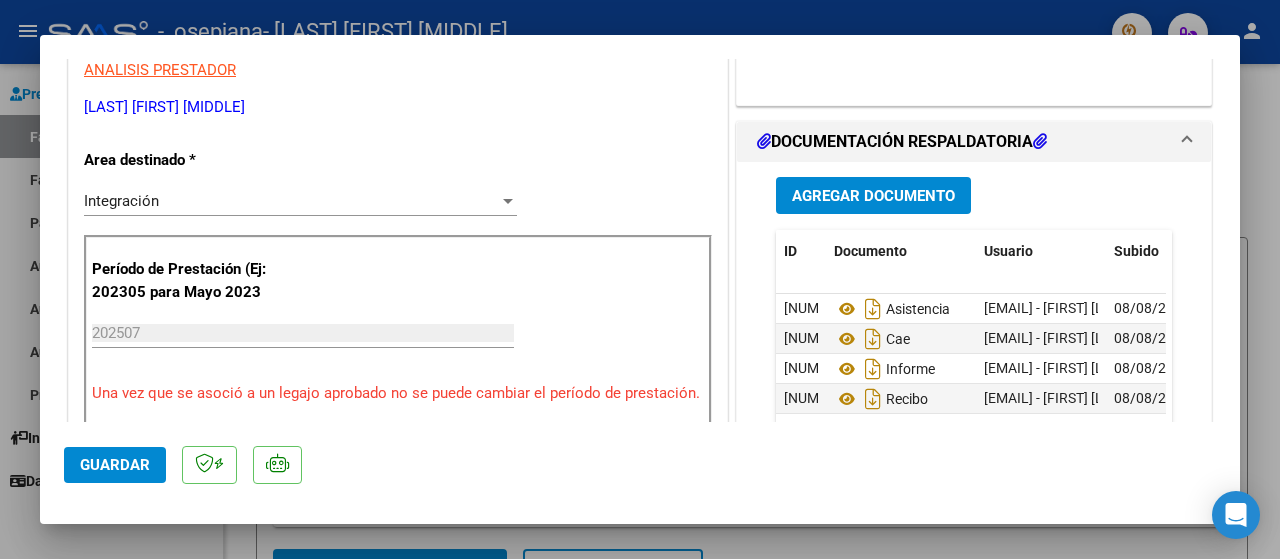 scroll, scrollTop: 0, scrollLeft: 0, axis: both 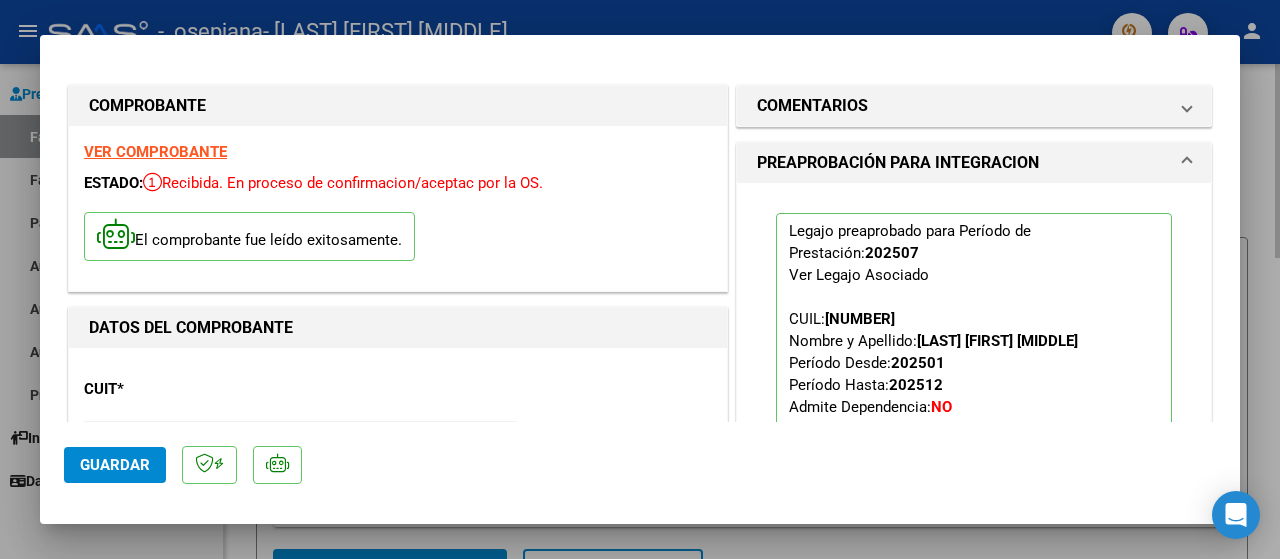 drag, startPoint x: 1264, startPoint y: 135, endPoint x: 1277, endPoint y: 136, distance: 13.038404 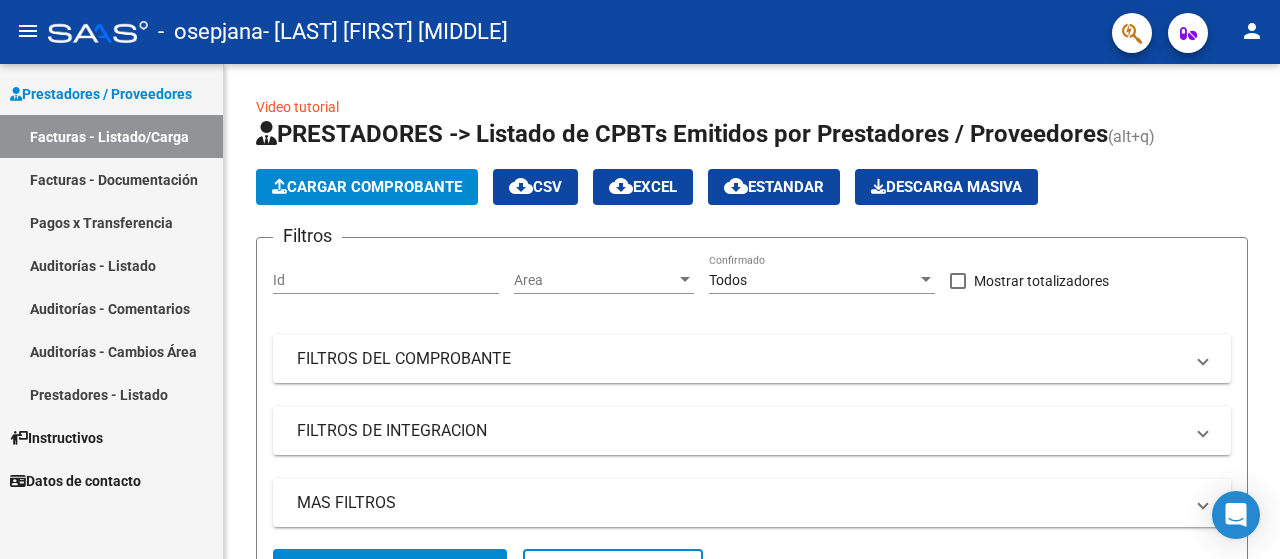 click on "Facturas - Listado/Carga" at bounding box center (111, 136) 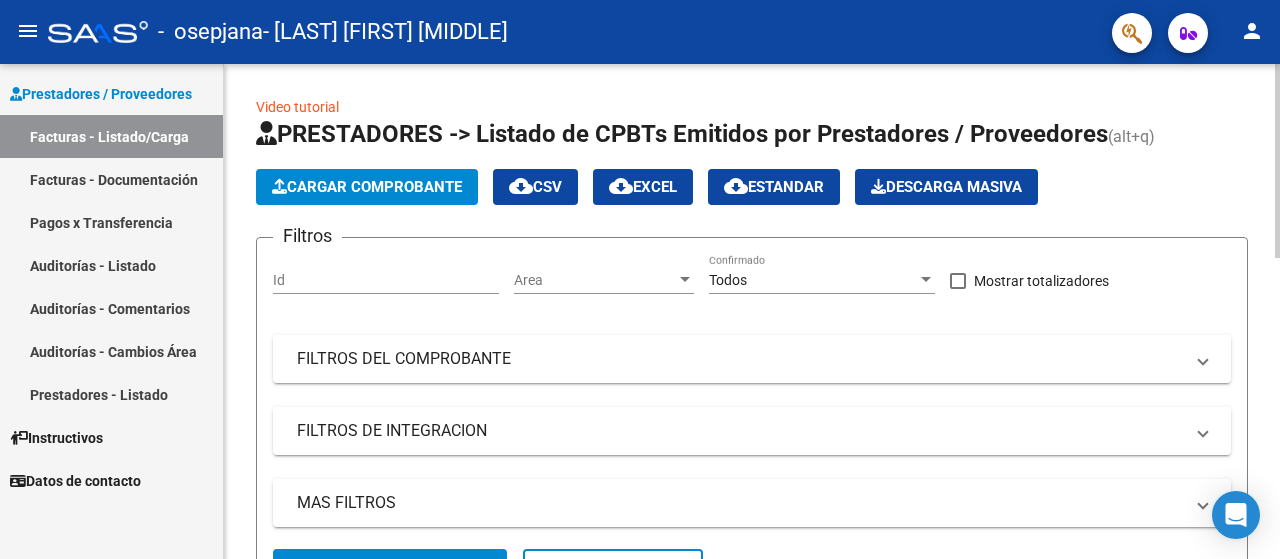 click on "Cargar Comprobante" 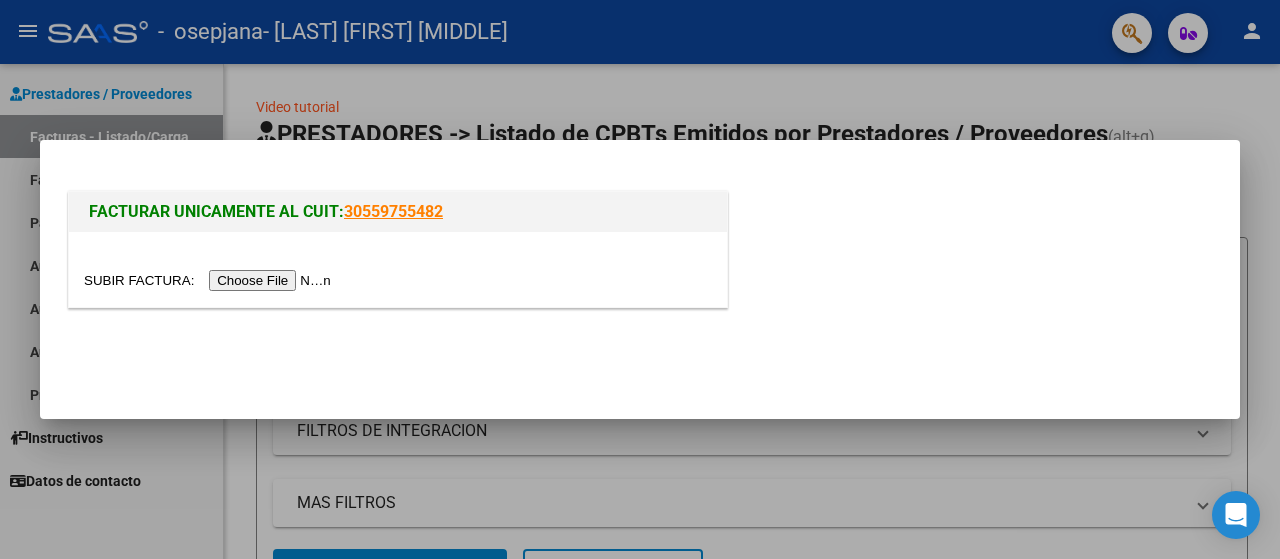 click at bounding box center (210, 280) 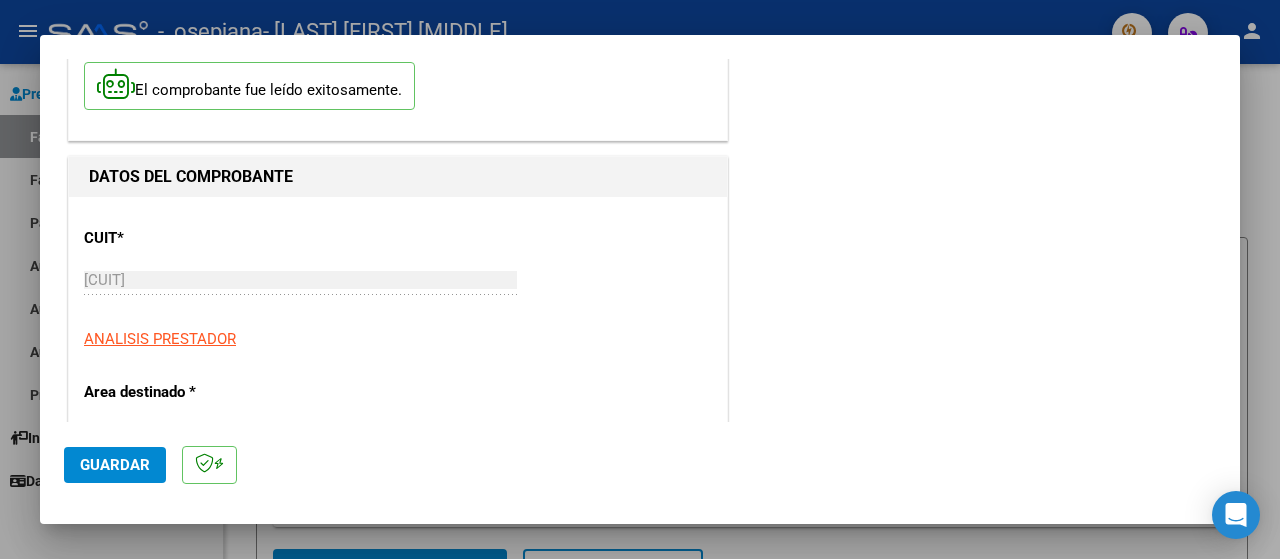 scroll, scrollTop: 0, scrollLeft: 0, axis: both 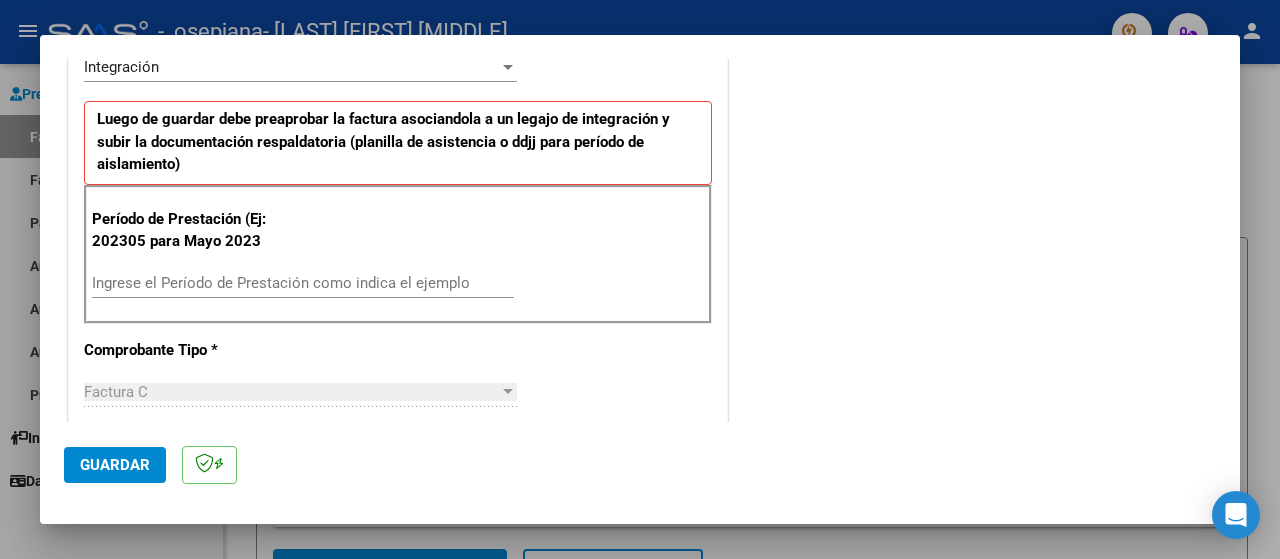 click on "Ingrese el Período de Prestación como indica el ejemplo" at bounding box center [303, 283] 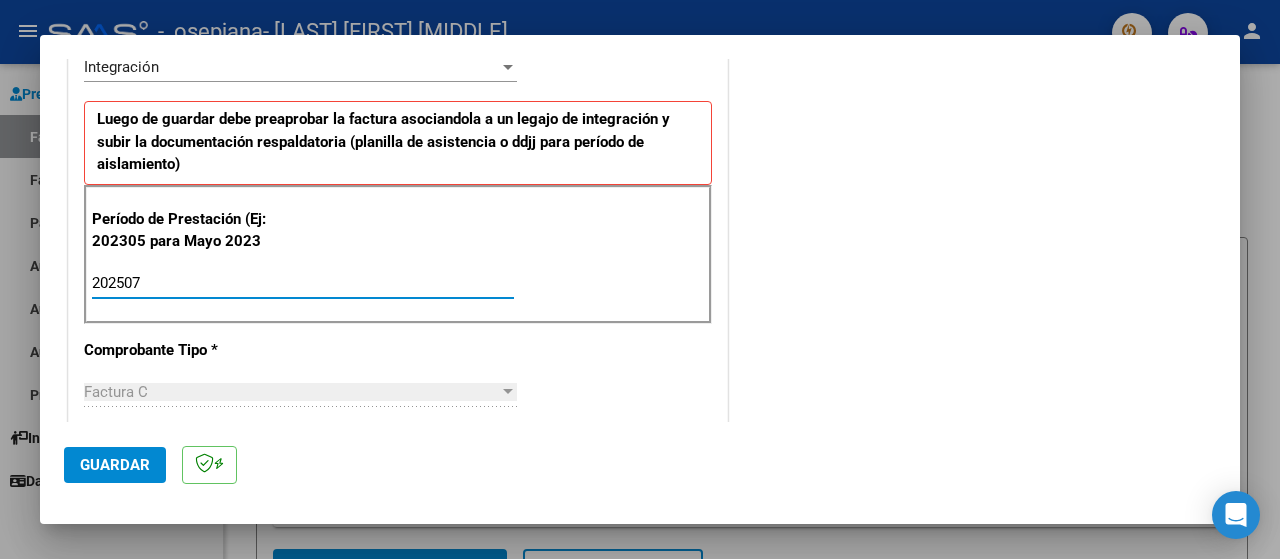 type on "202507" 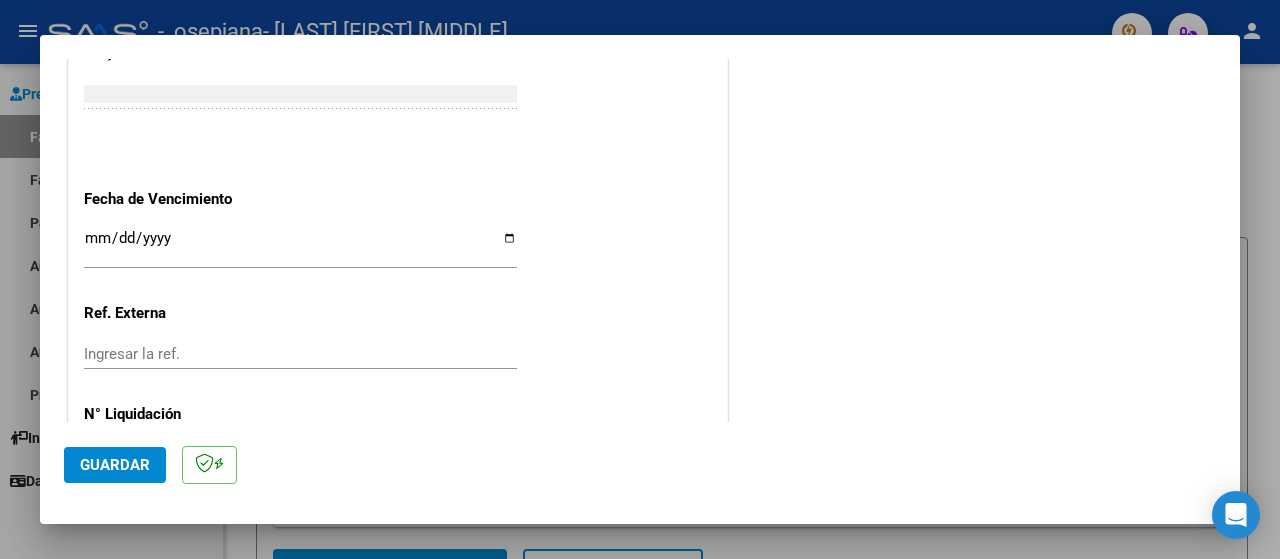 scroll, scrollTop: 1399, scrollLeft: 0, axis: vertical 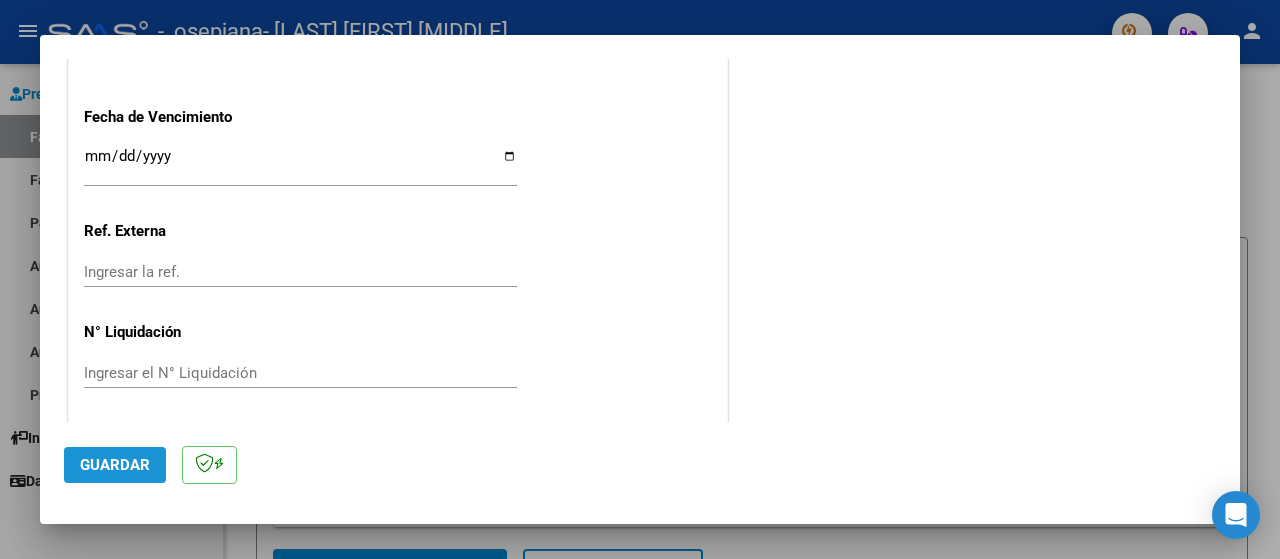 click on "Guardar" 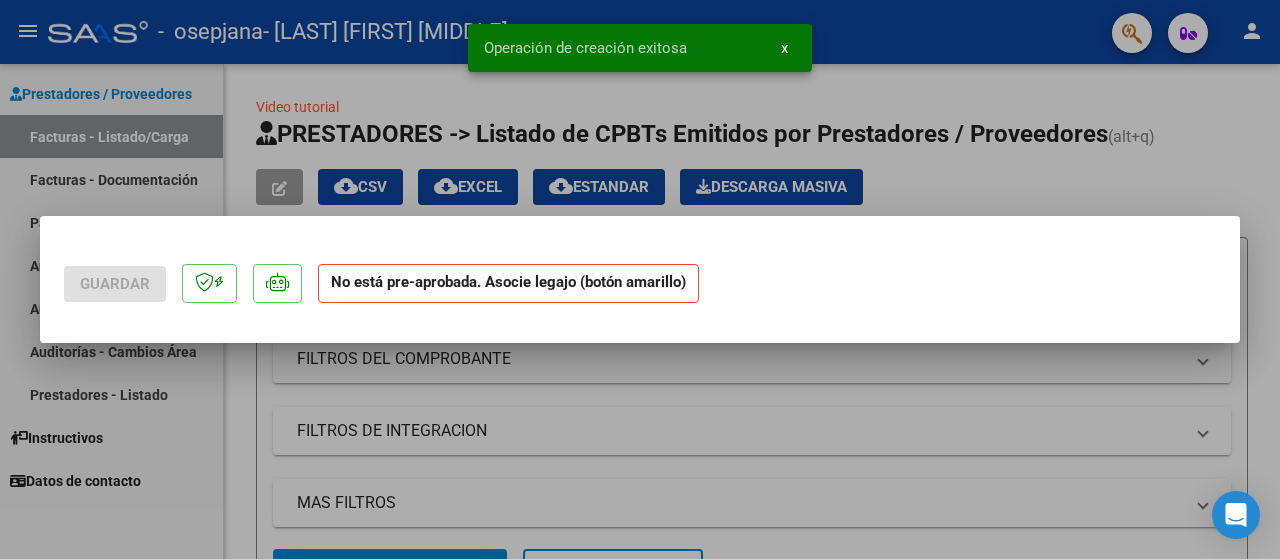 scroll, scrollTop: 0, scrollLeft: 0, axis: both 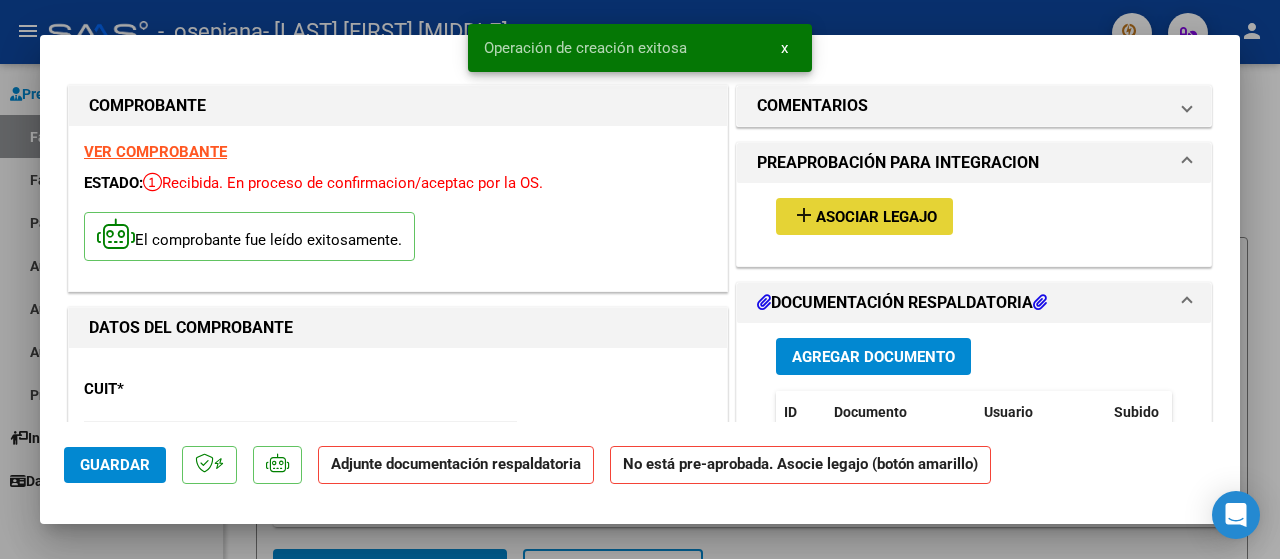 click on "Asociar Legajo" at bounding box center (876, 217) 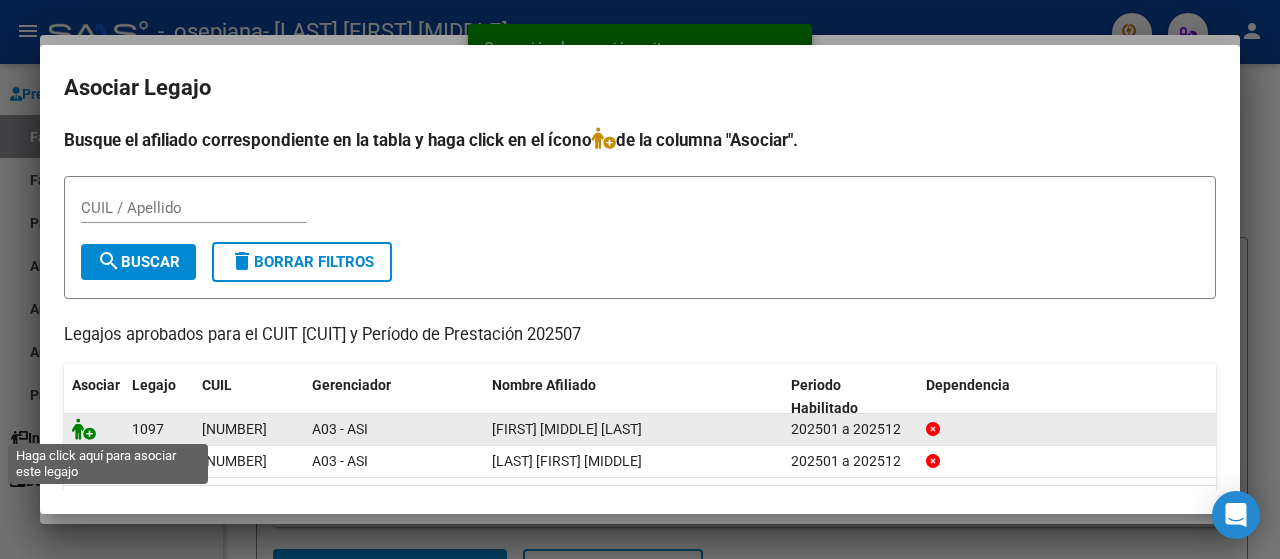 click 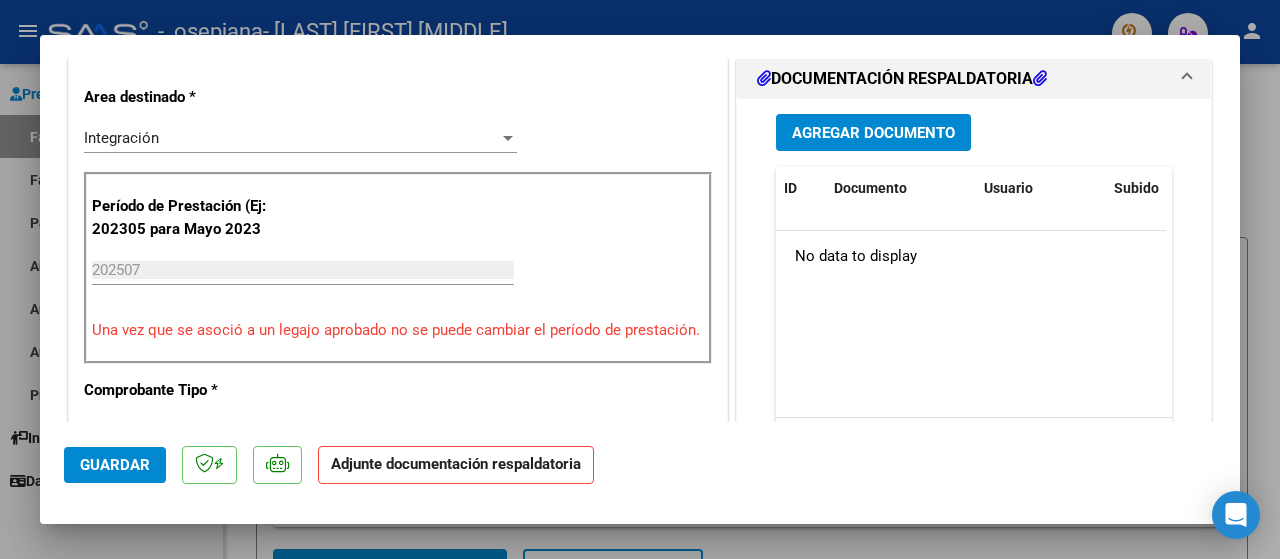 scroll, scrollTop: 498, scrollLeft: 0, axis: vertical 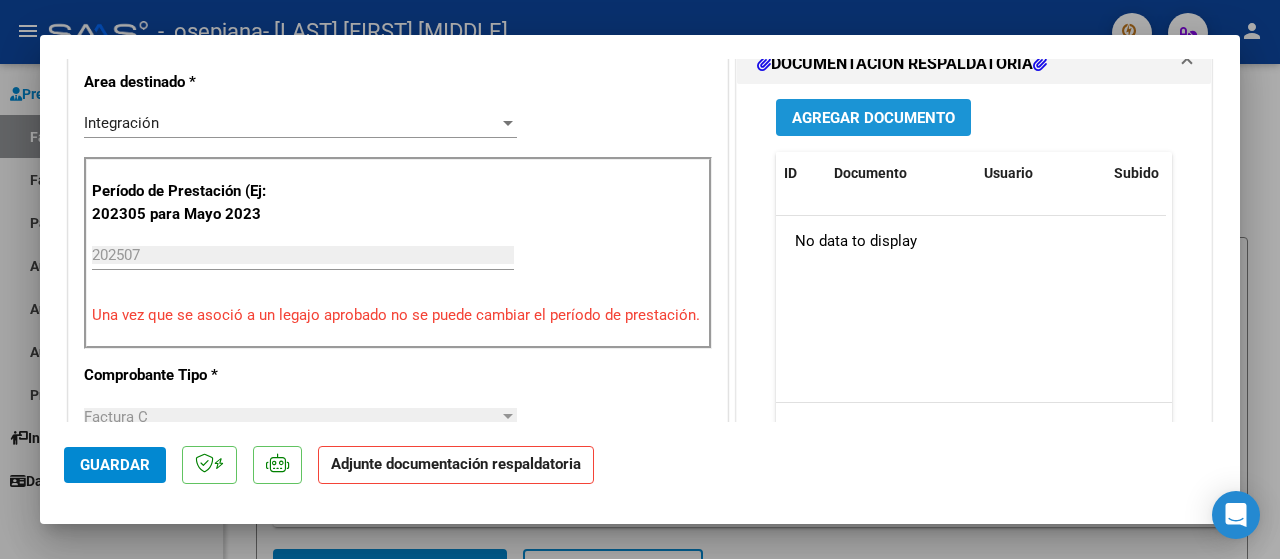 click on "Agregar Documento" at bounding box center (873, 118) 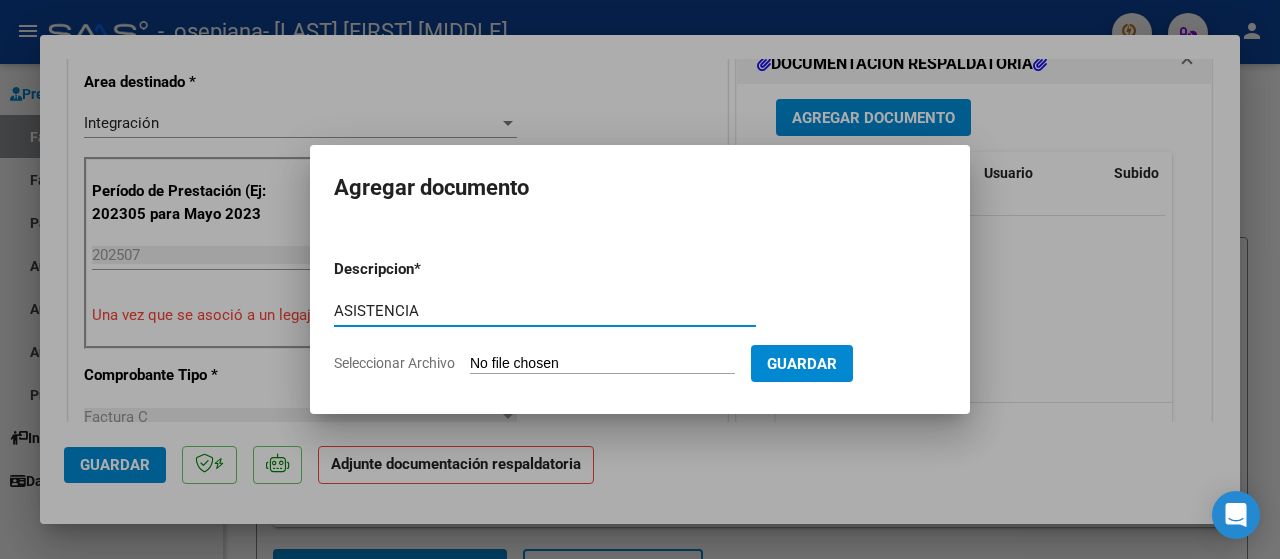 type on "ASISTENCIA" 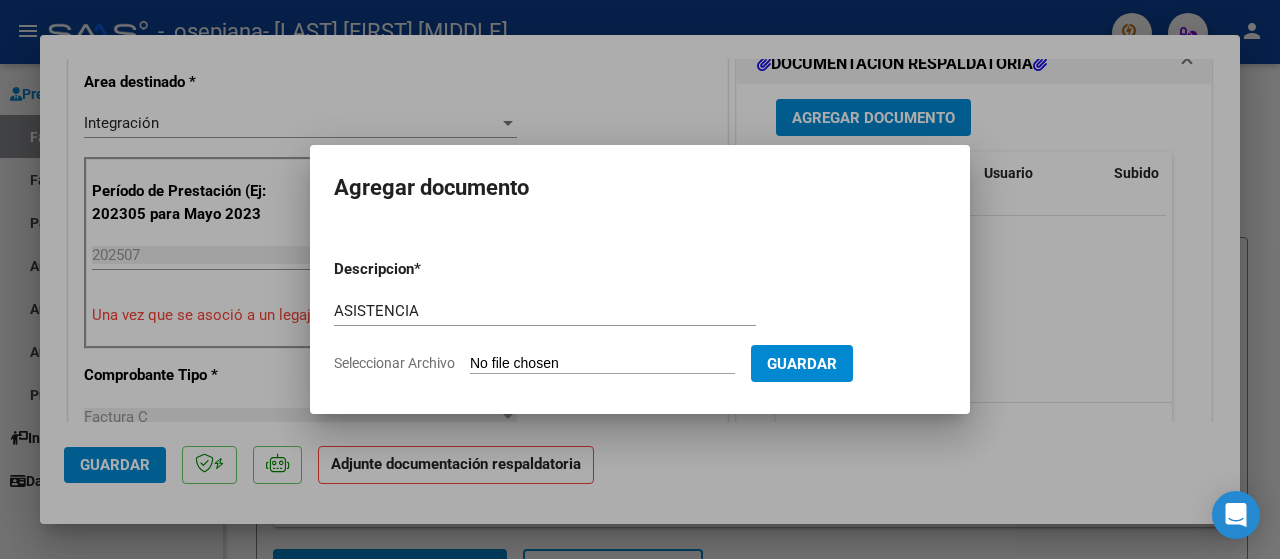 type on "C:\fakepath\[FILENAME].pdf" 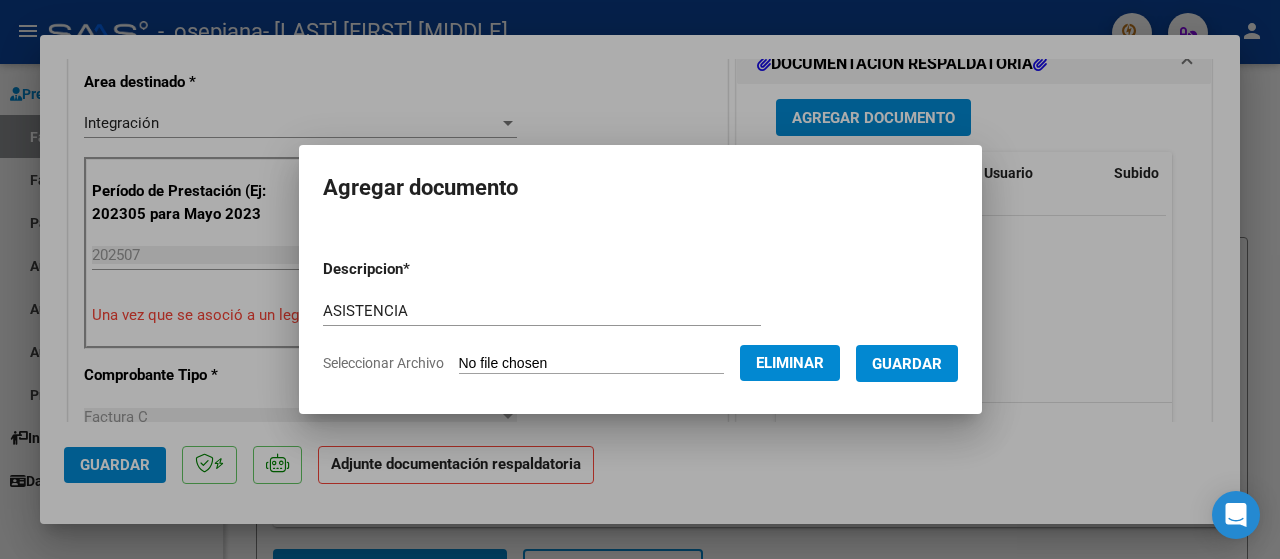 click on "Guardar" at bounding box center [907, 364] 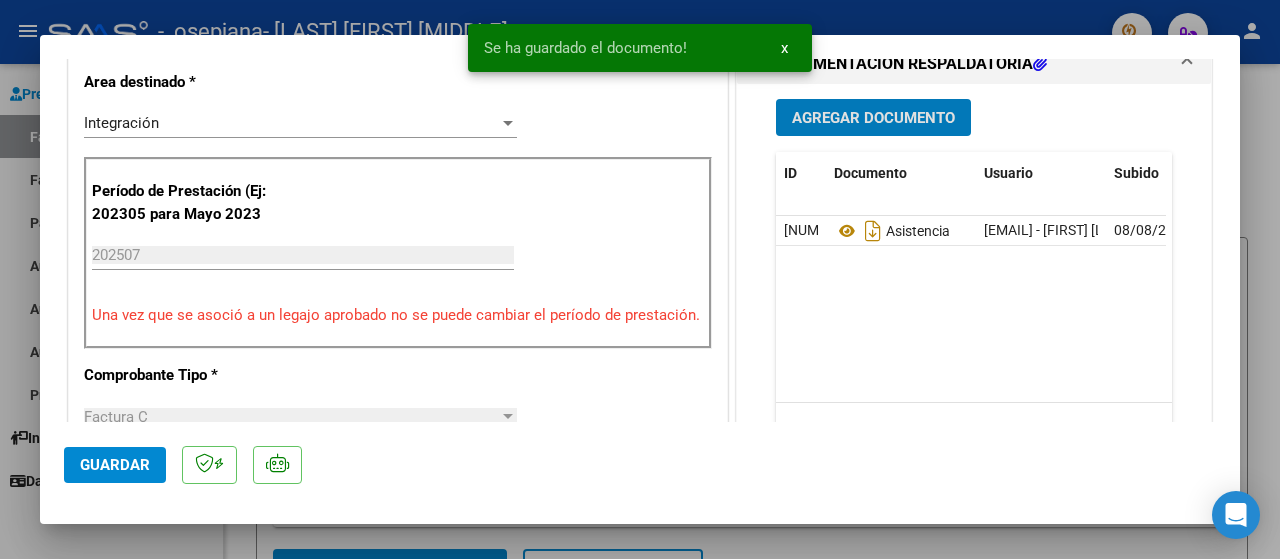 click on "Agregar Documento" at bounding box center [873, 117] 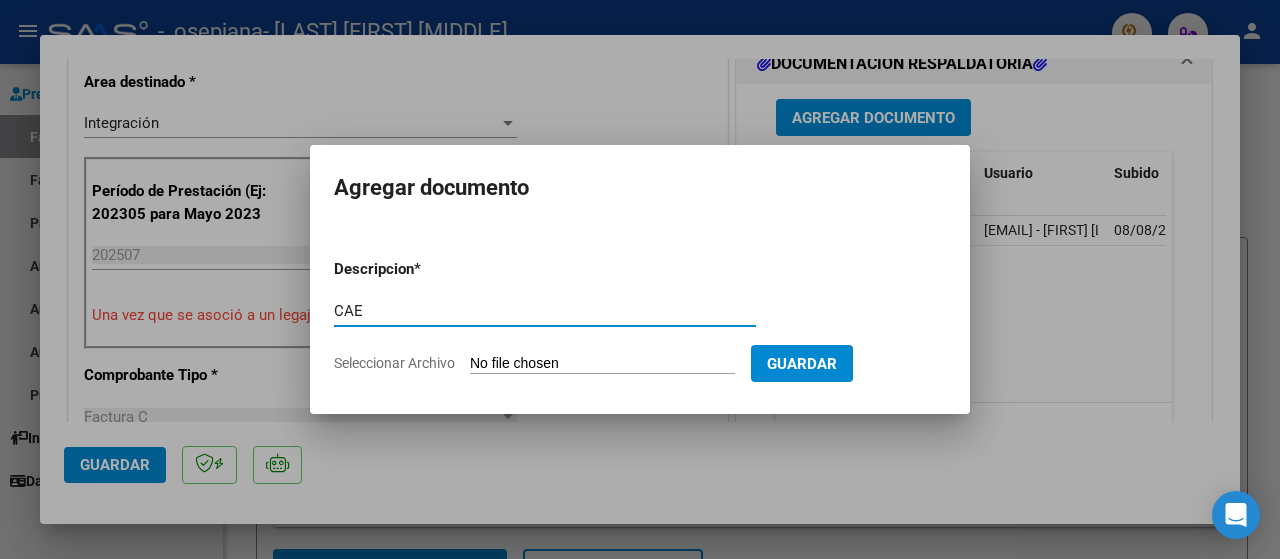 type on "CAE" 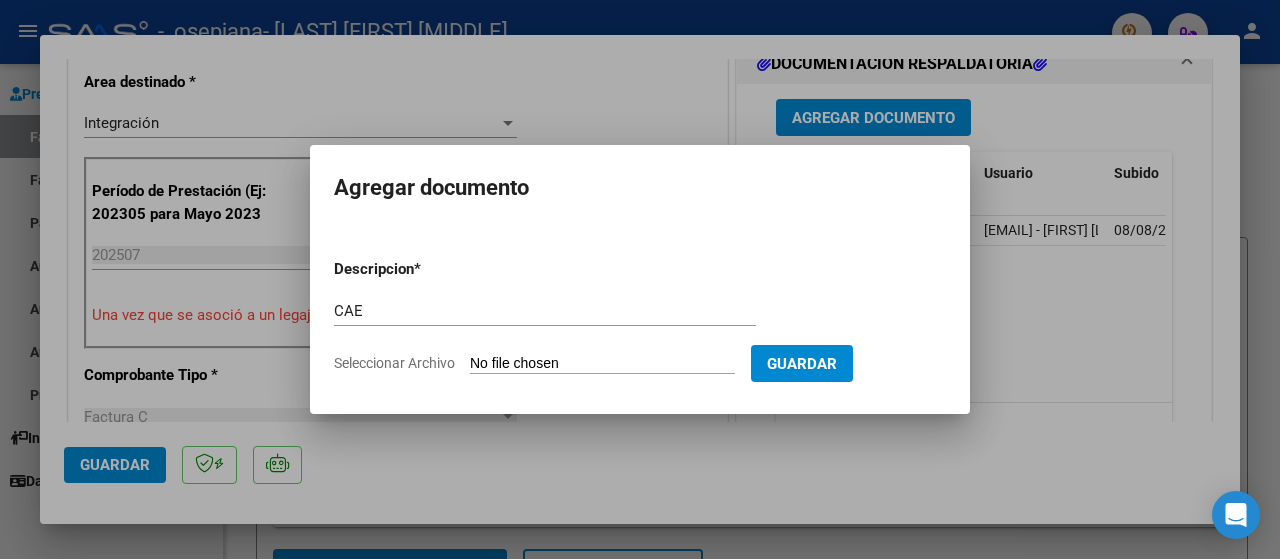 click on "Seleccionar Archivo" at bounding box center (602, 364) 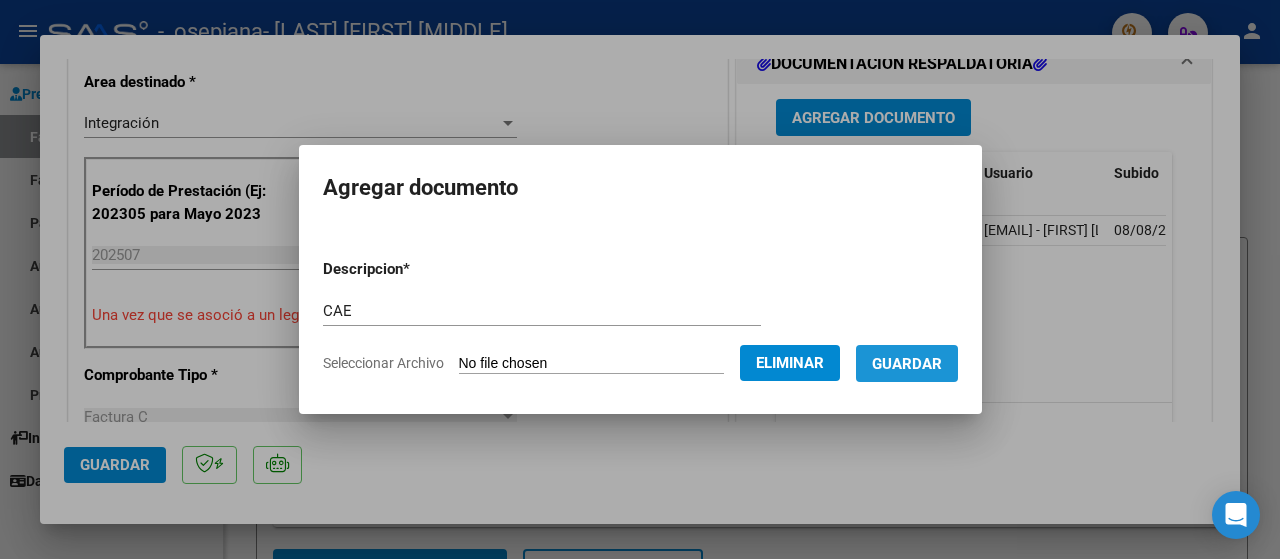 click on "Guardar" at bounding box center [907, 363] 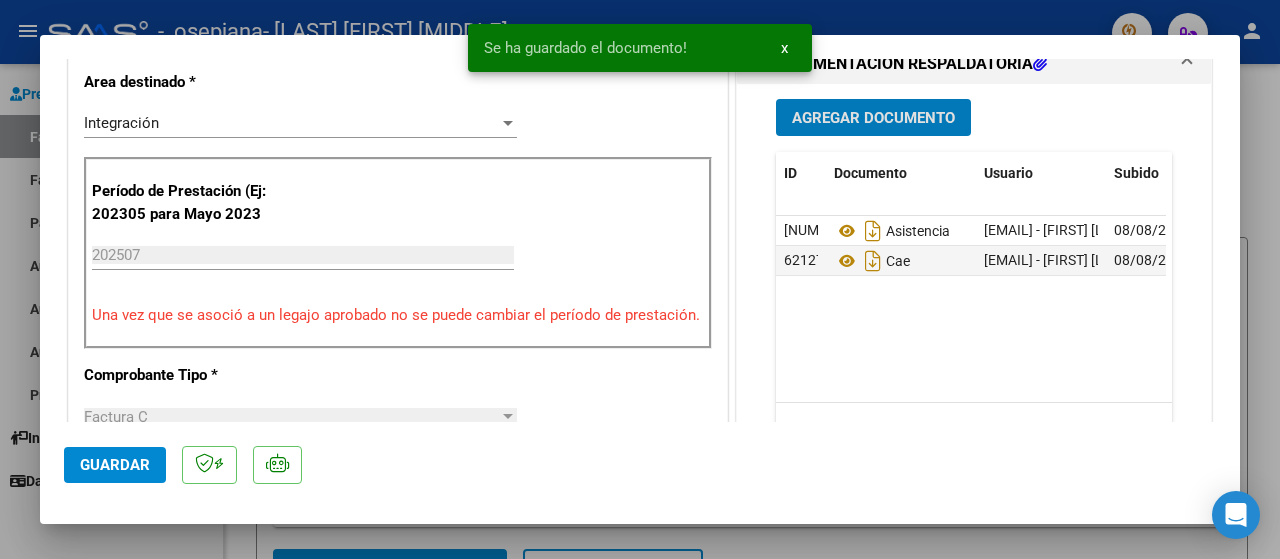 click on "Agregar Documento" at bounding box center [873, 117] 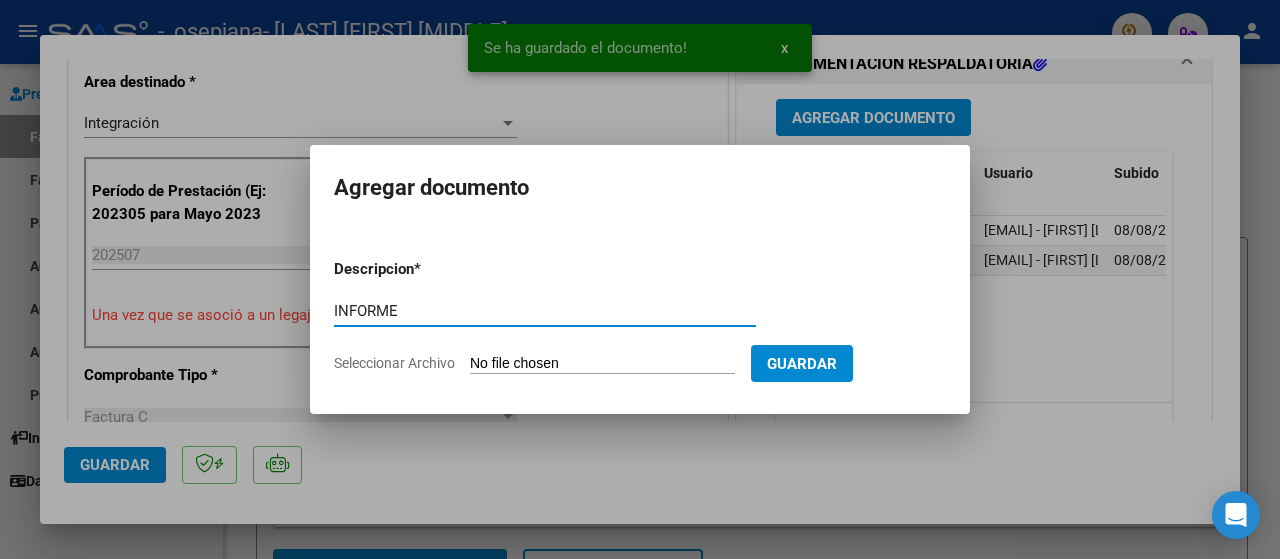 type on "INFORME" 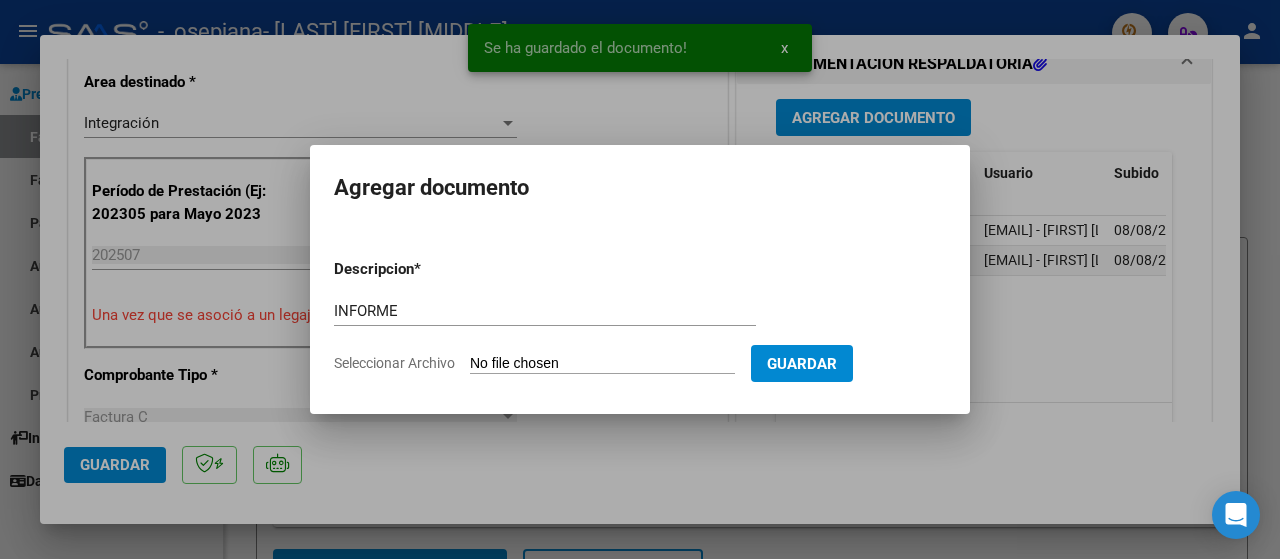 click on "Seleccionar Archivo" at bounding box center (602, 364) 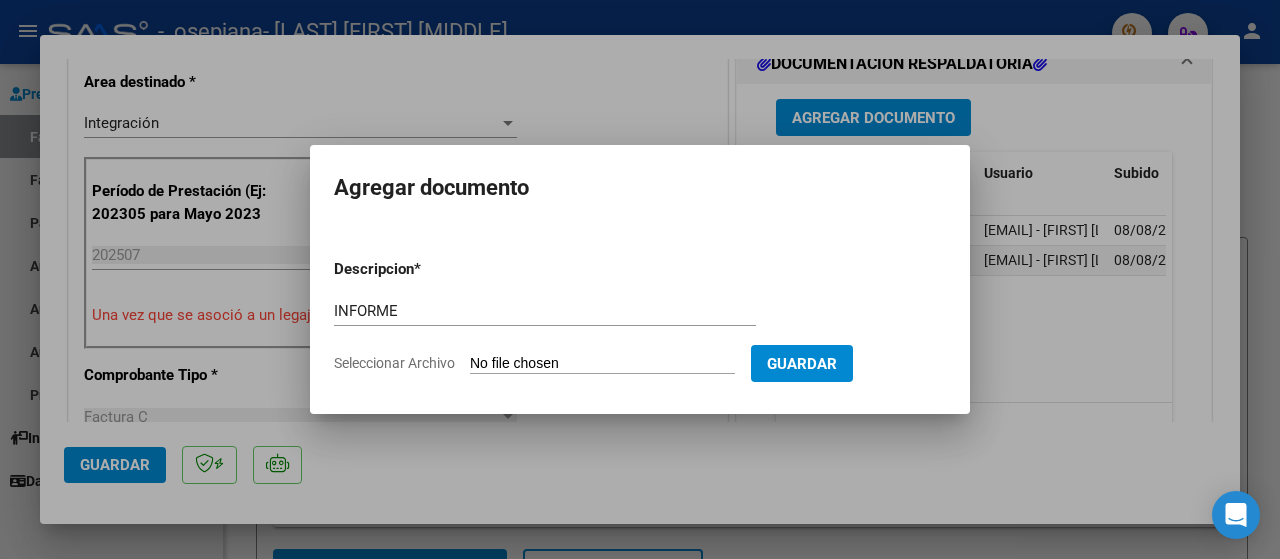 type on "C:\fakepath\[FILENAME].pdf" 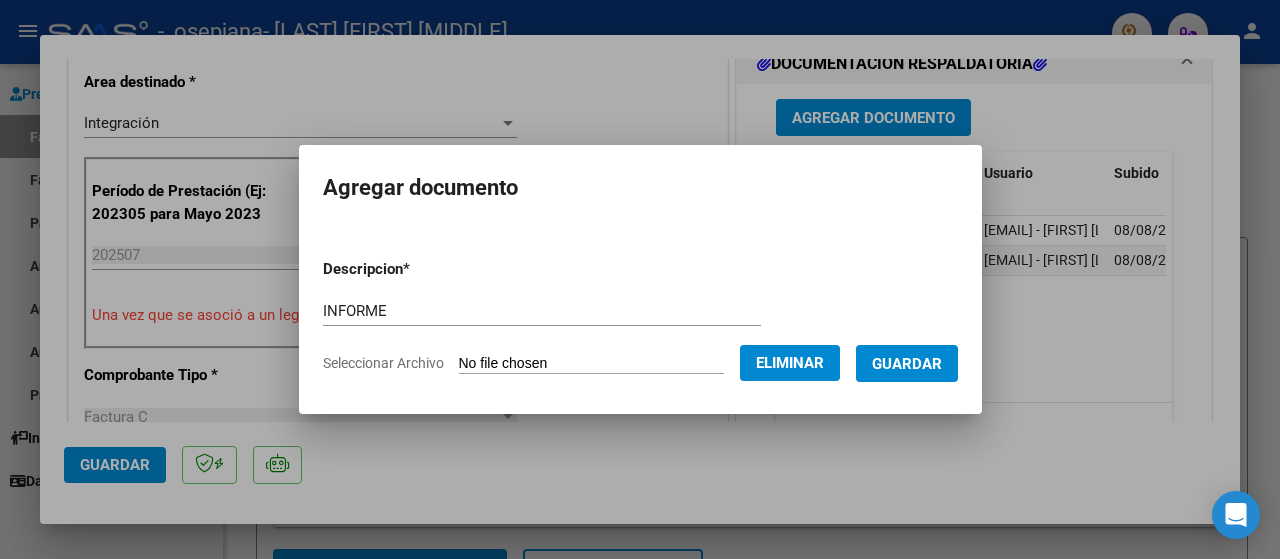 click on "Guardar" at bounding box center (907, 364) 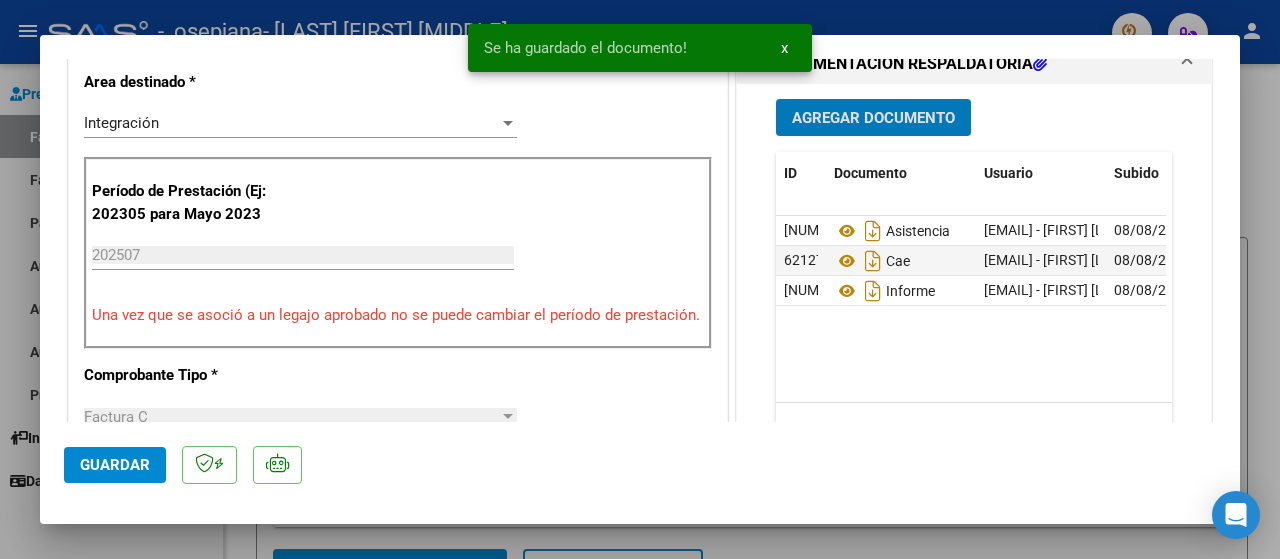 click on "Agregar Documento" at bounding box center [873, 118] 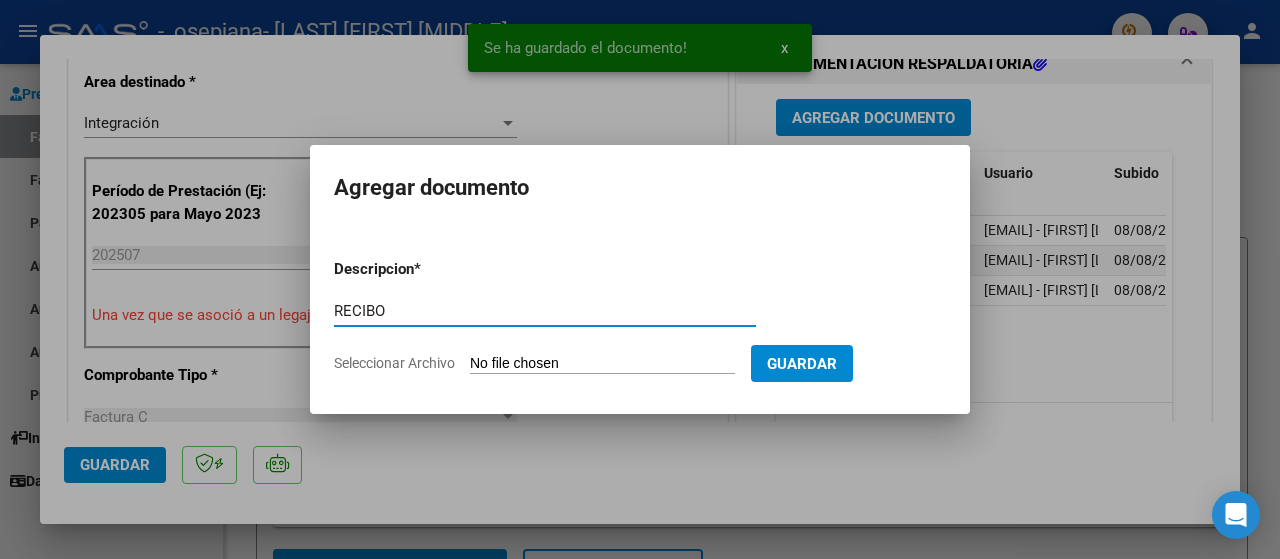 type on "RECIBO" 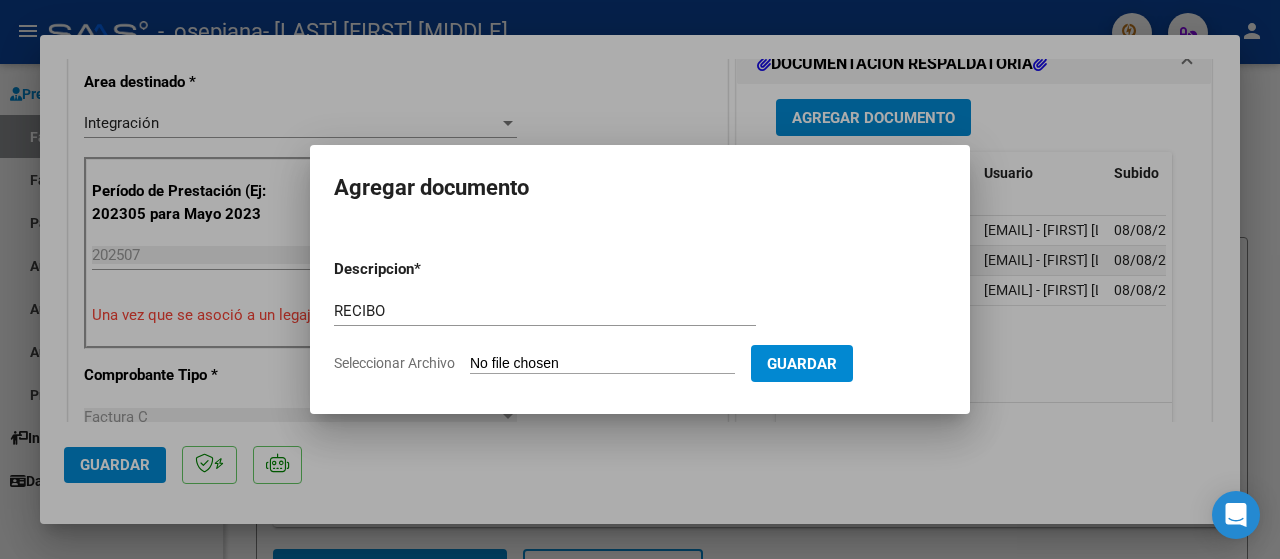 type on "C:\fakepath\[FILENAME].jpg" 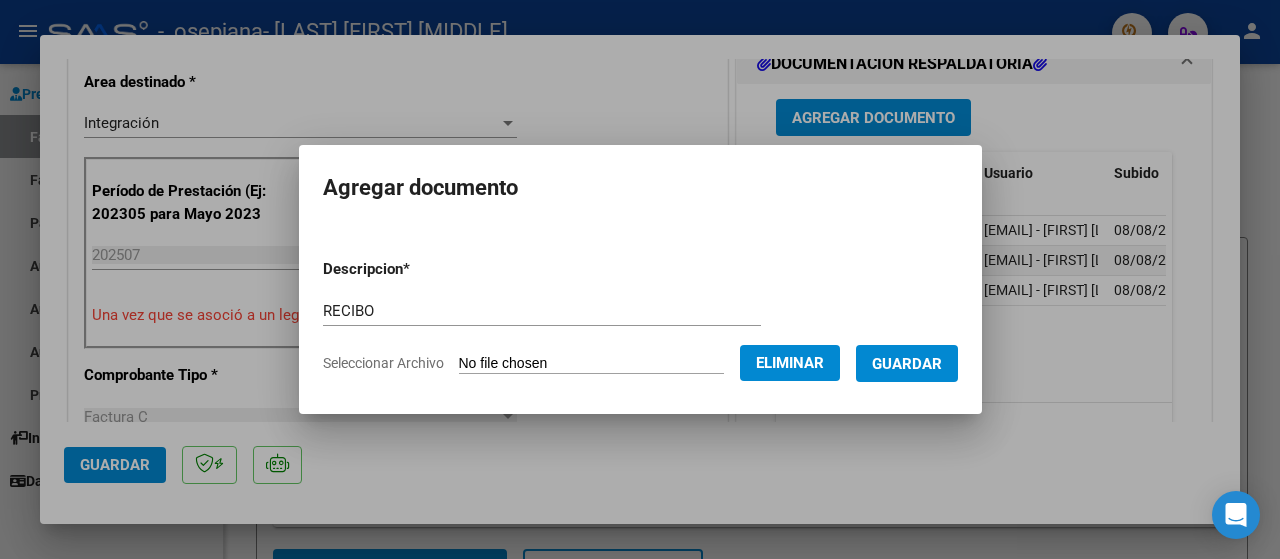 drag, startPoint x: 923, startPoint y: 368, endPoint x: 918, endPoint y: 382, distance: 14.866069 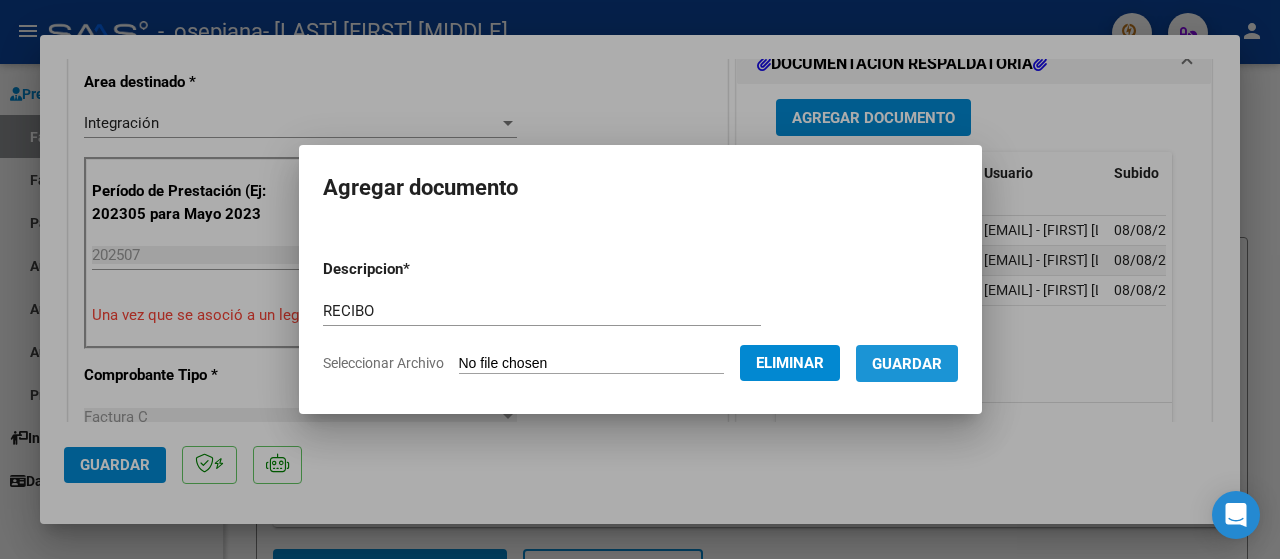 click on "Guardar" at bounding box center (907, 363) 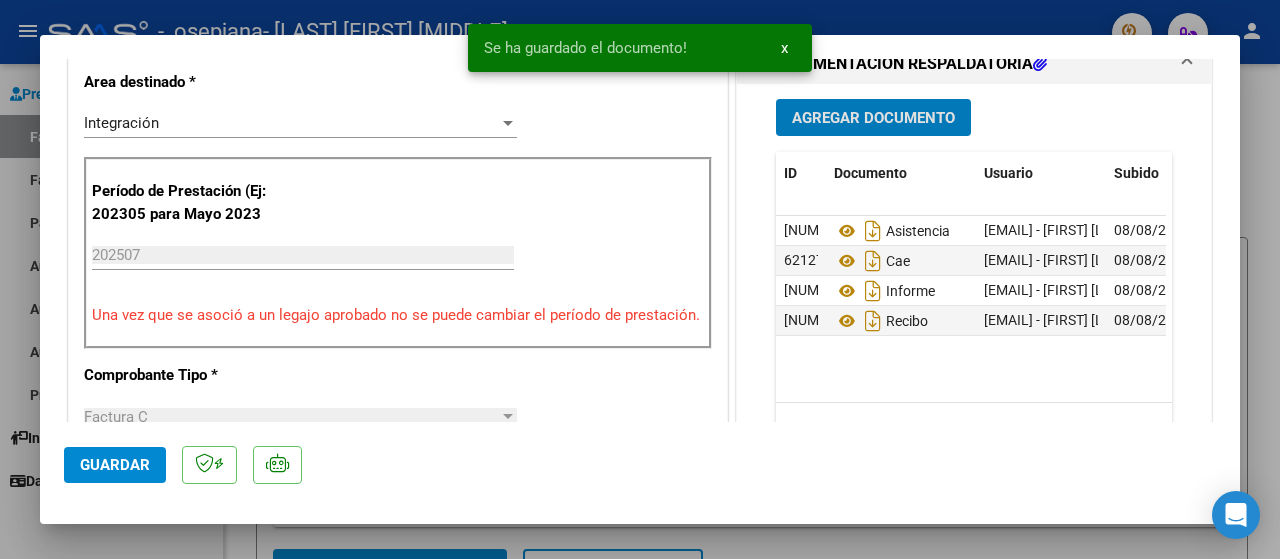 click on "Guardar" 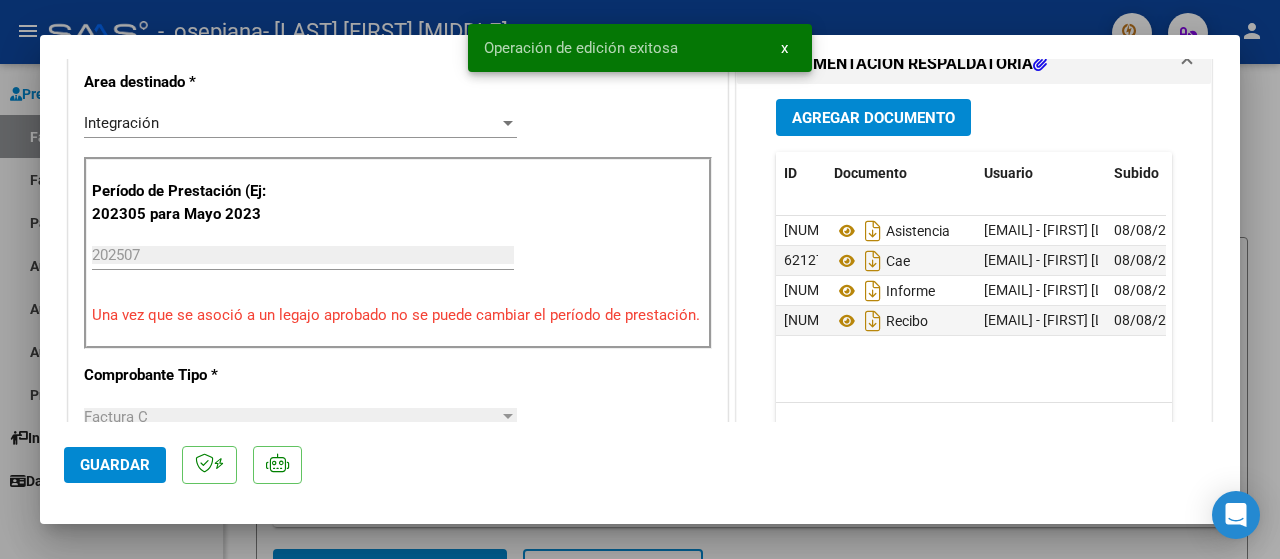 click on "x" at bounding box center [784, 48] 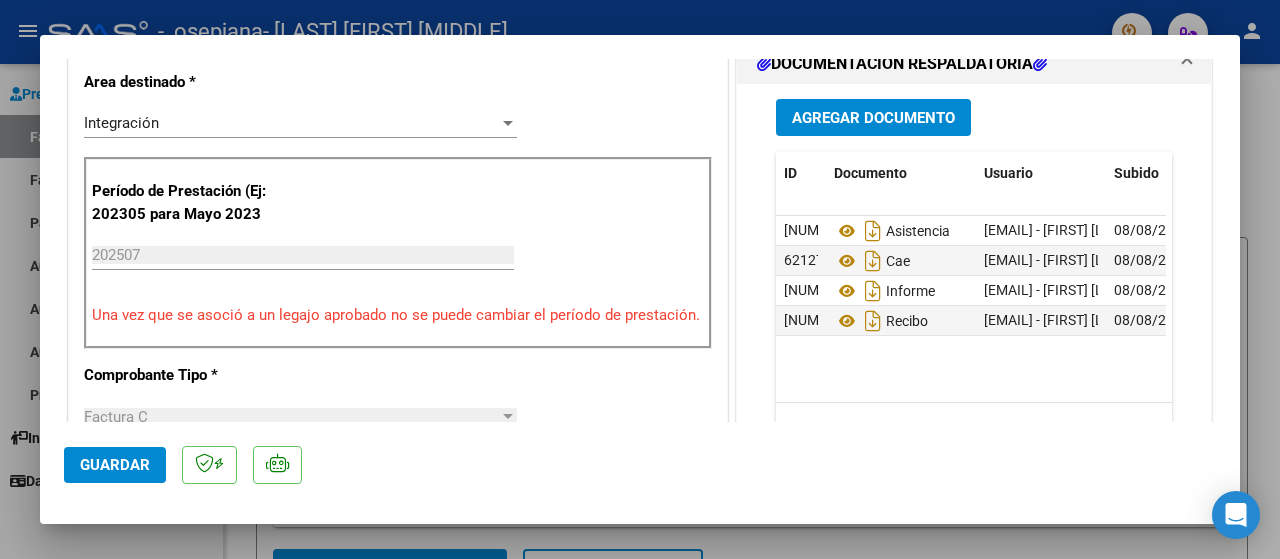 click at bounding box center [640, 279] 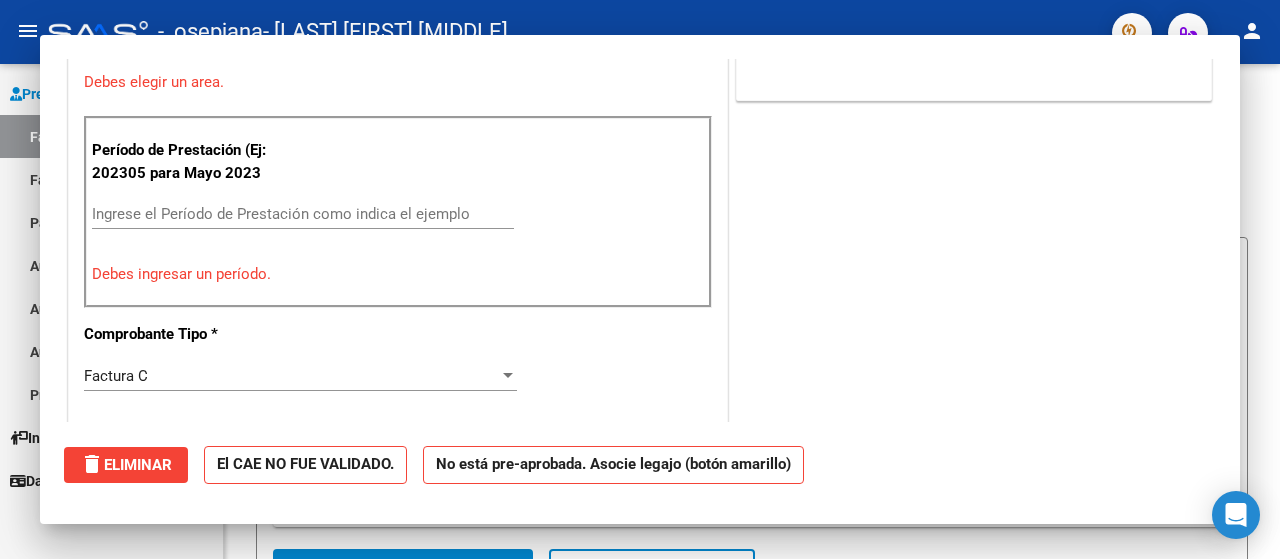 scroll, scrollTop: 0, scrollLeft: 0, axis: both 